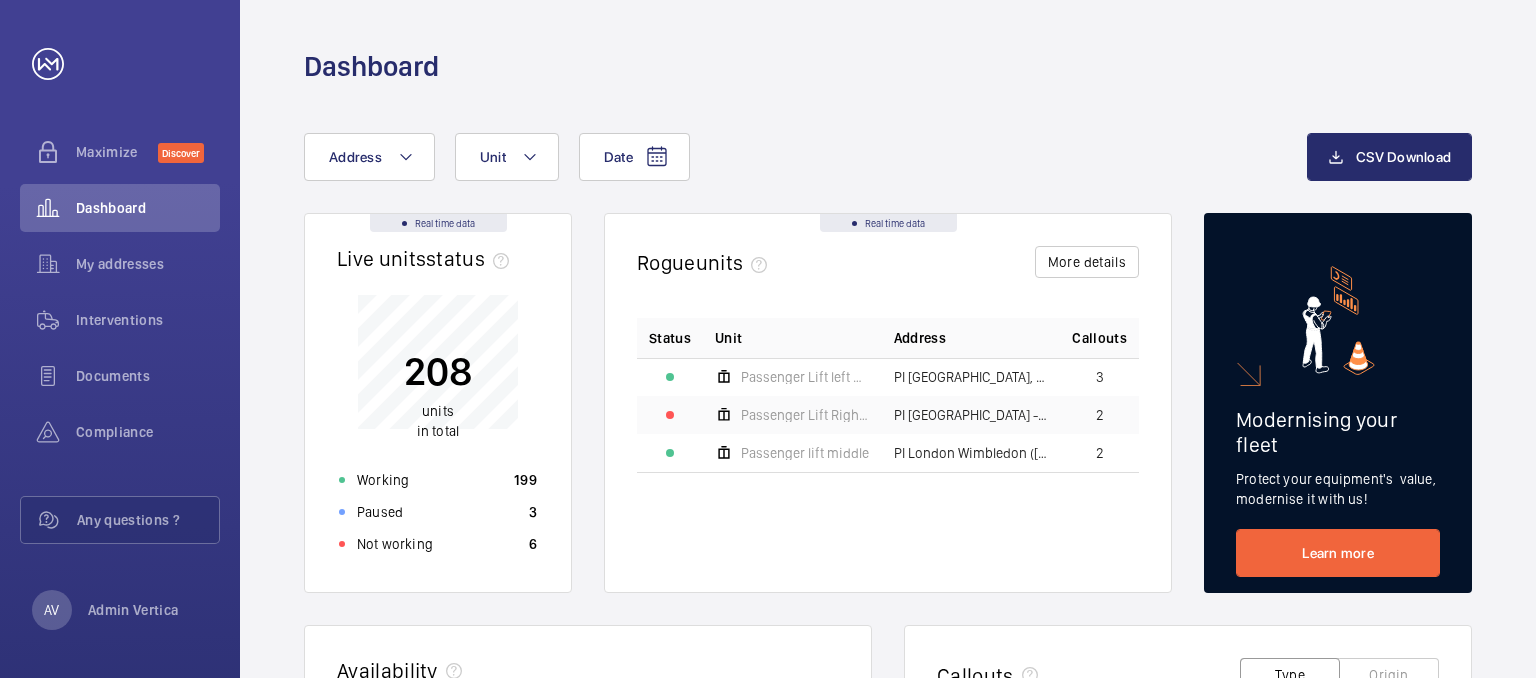 click on "Address" 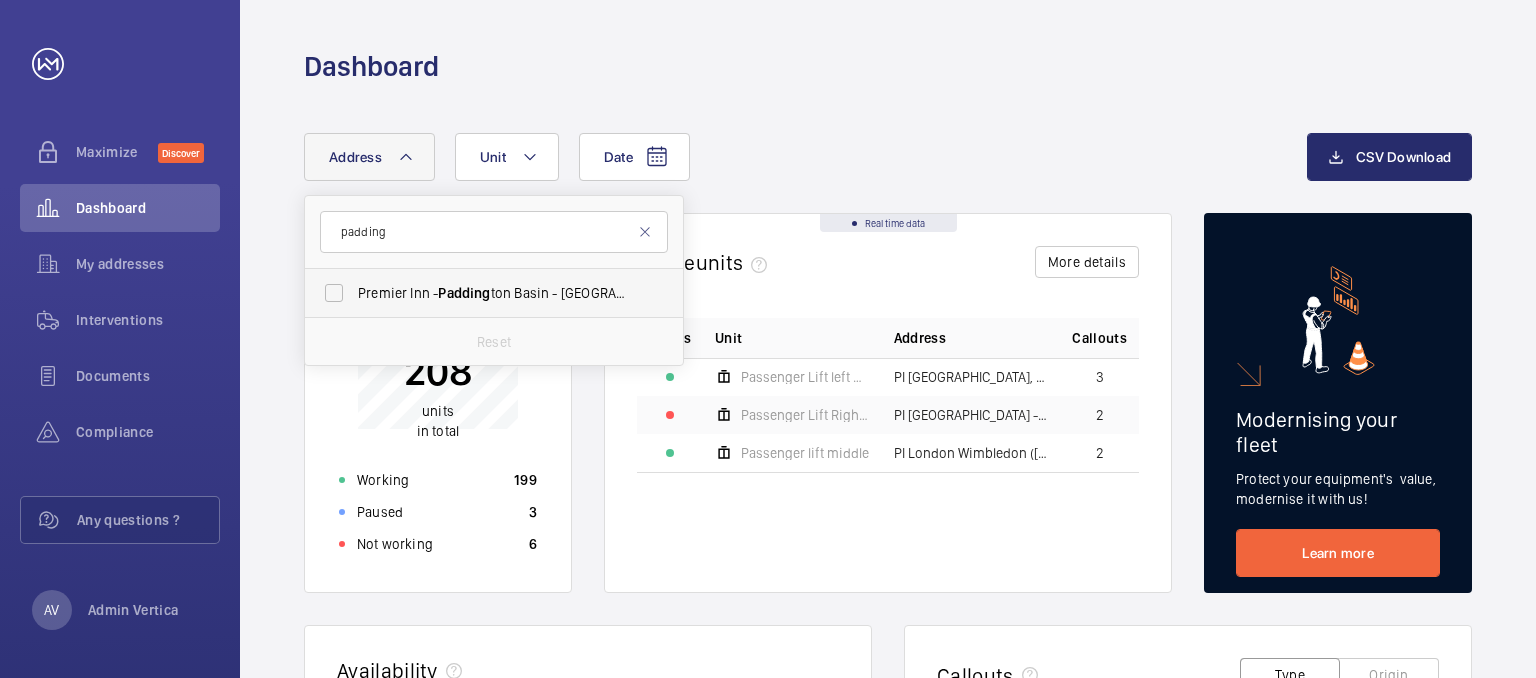 type on "padding" 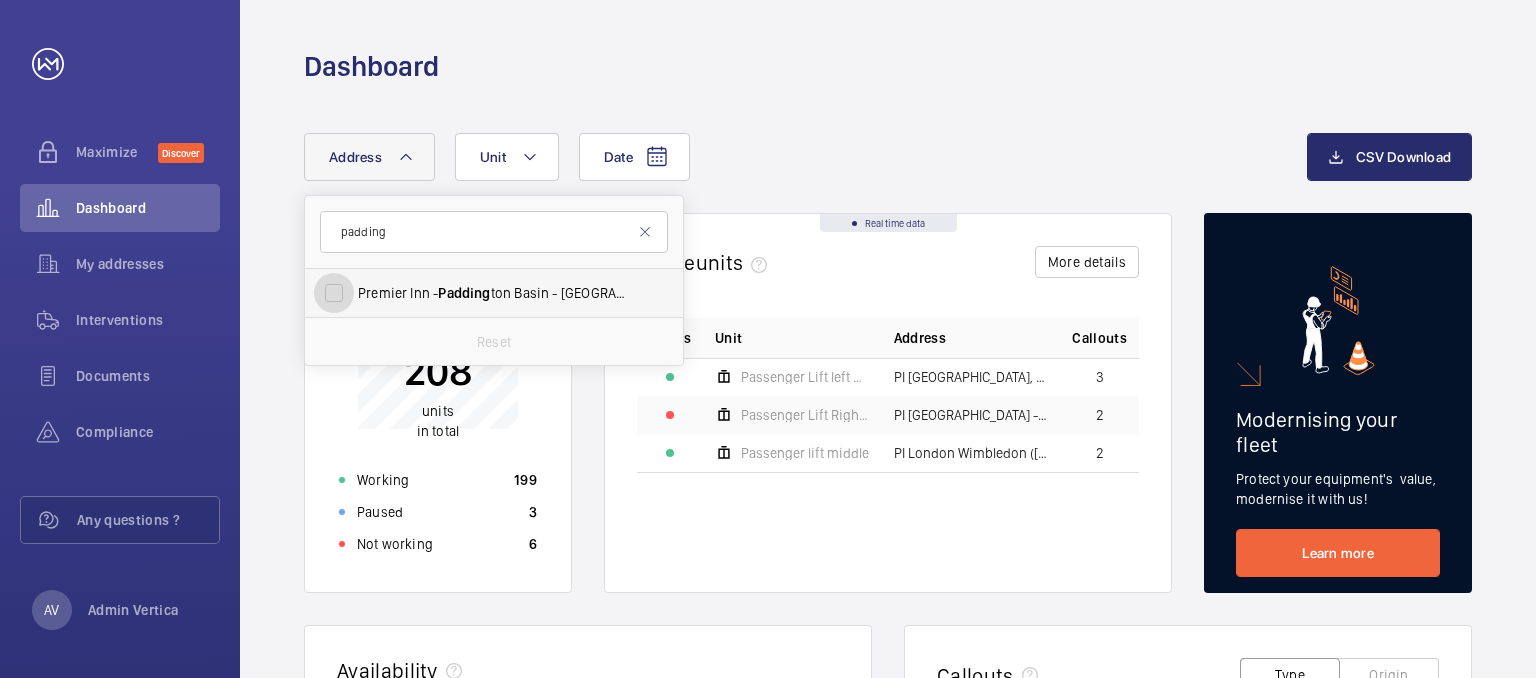 click on "Premier Inn -  Padding ton Basin - [GEOGRAPHIC_DATA],  [STREET_ADDRESS]" at bounding box center [334, 293] 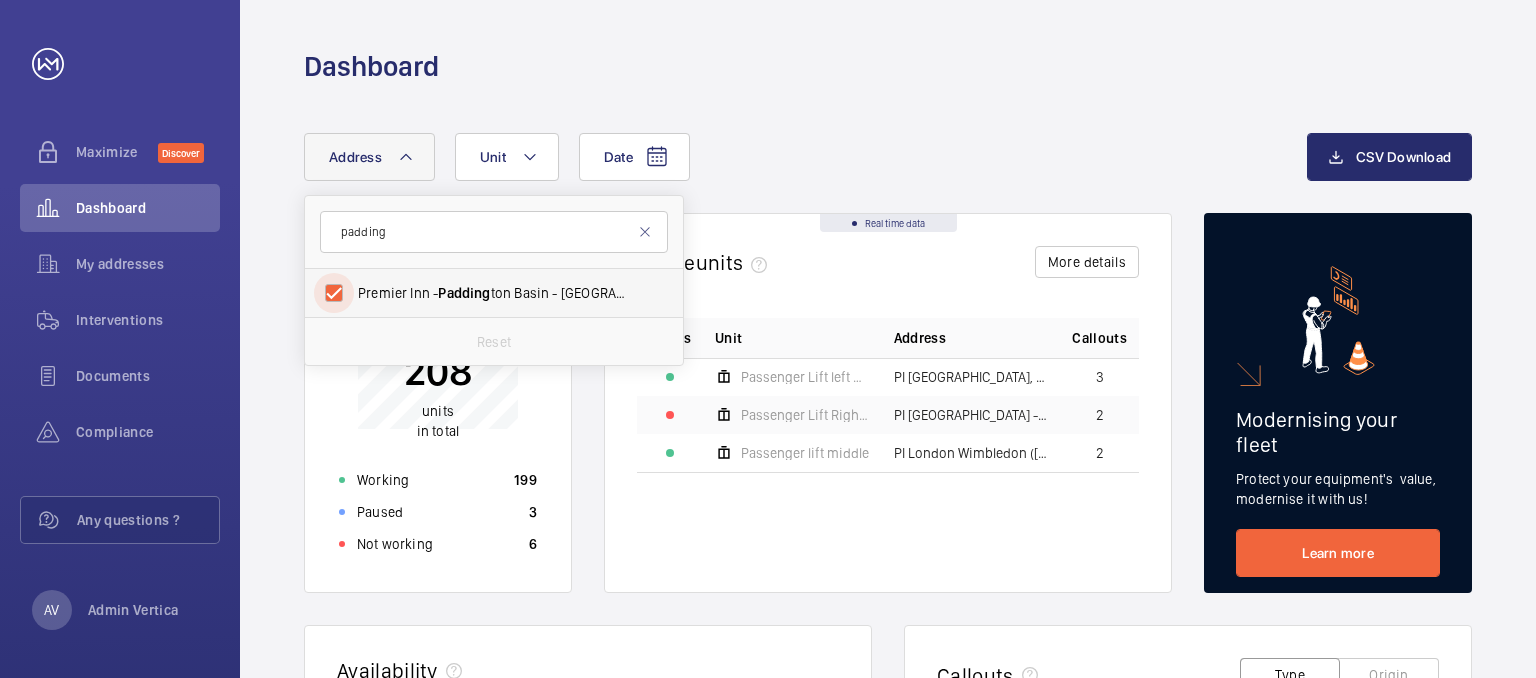 checkbox on "true" 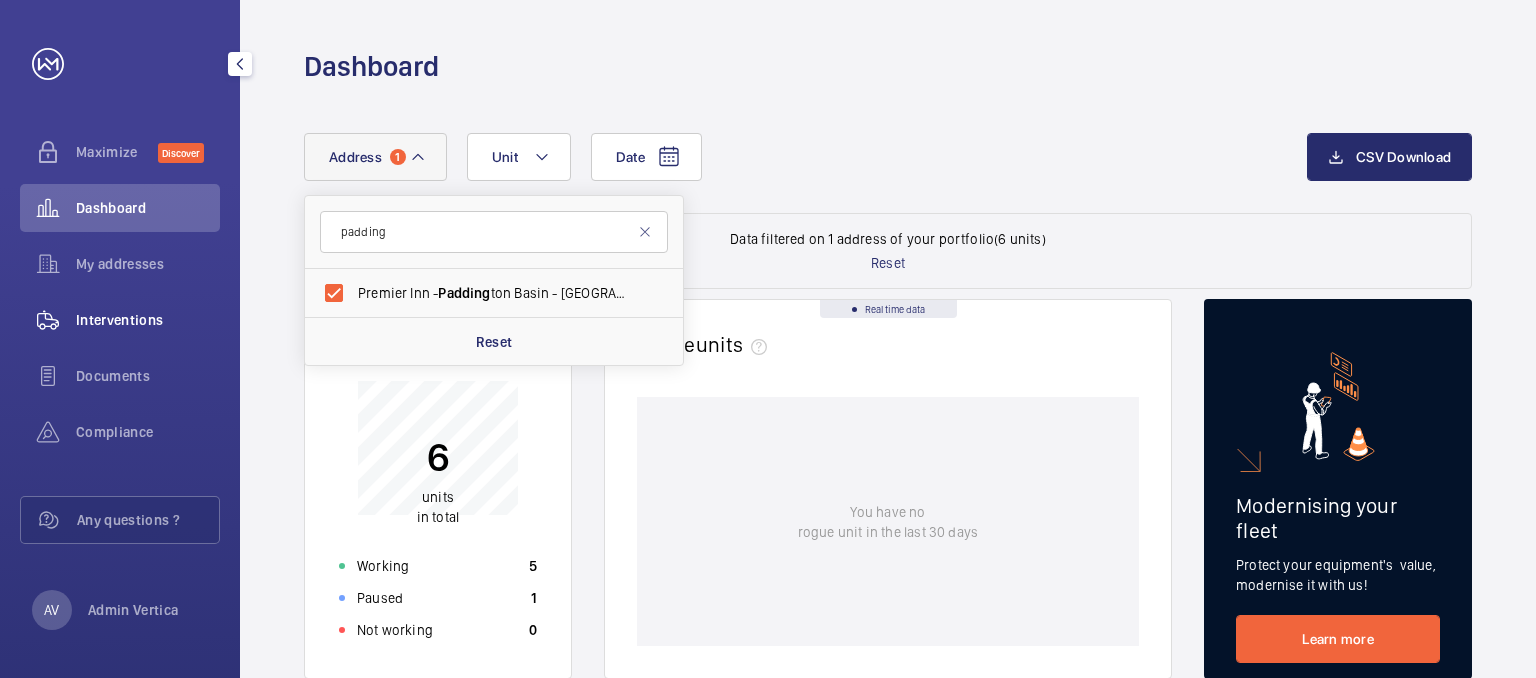 click on "Interventions" 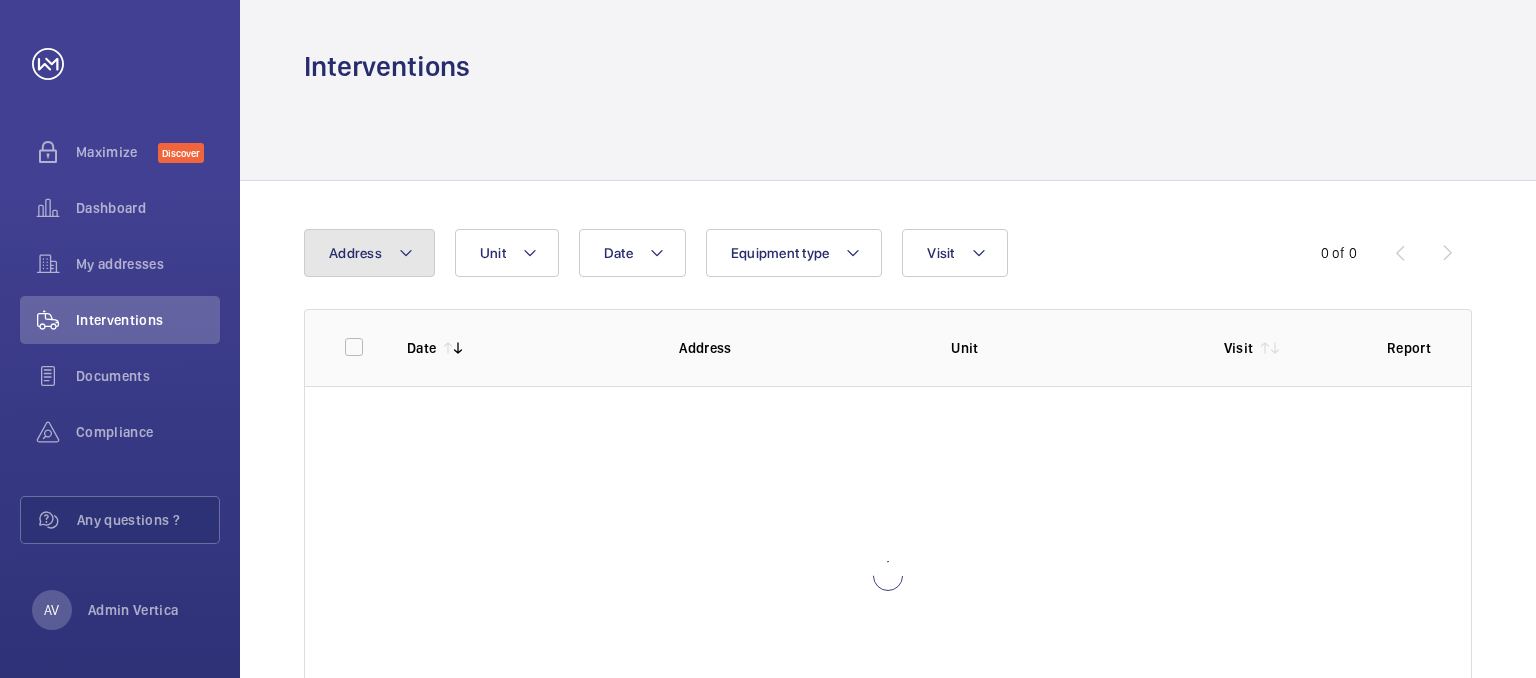 click on "Address" 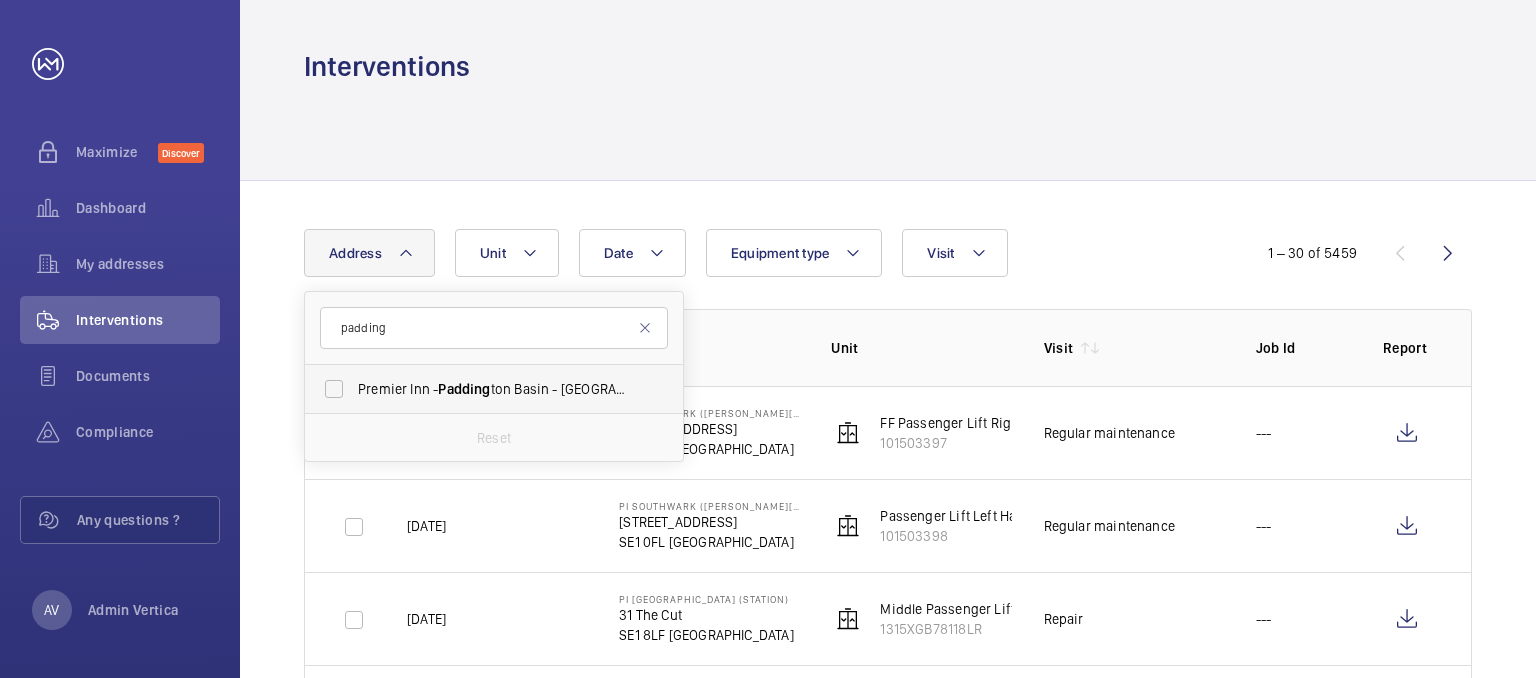 type on "padding" 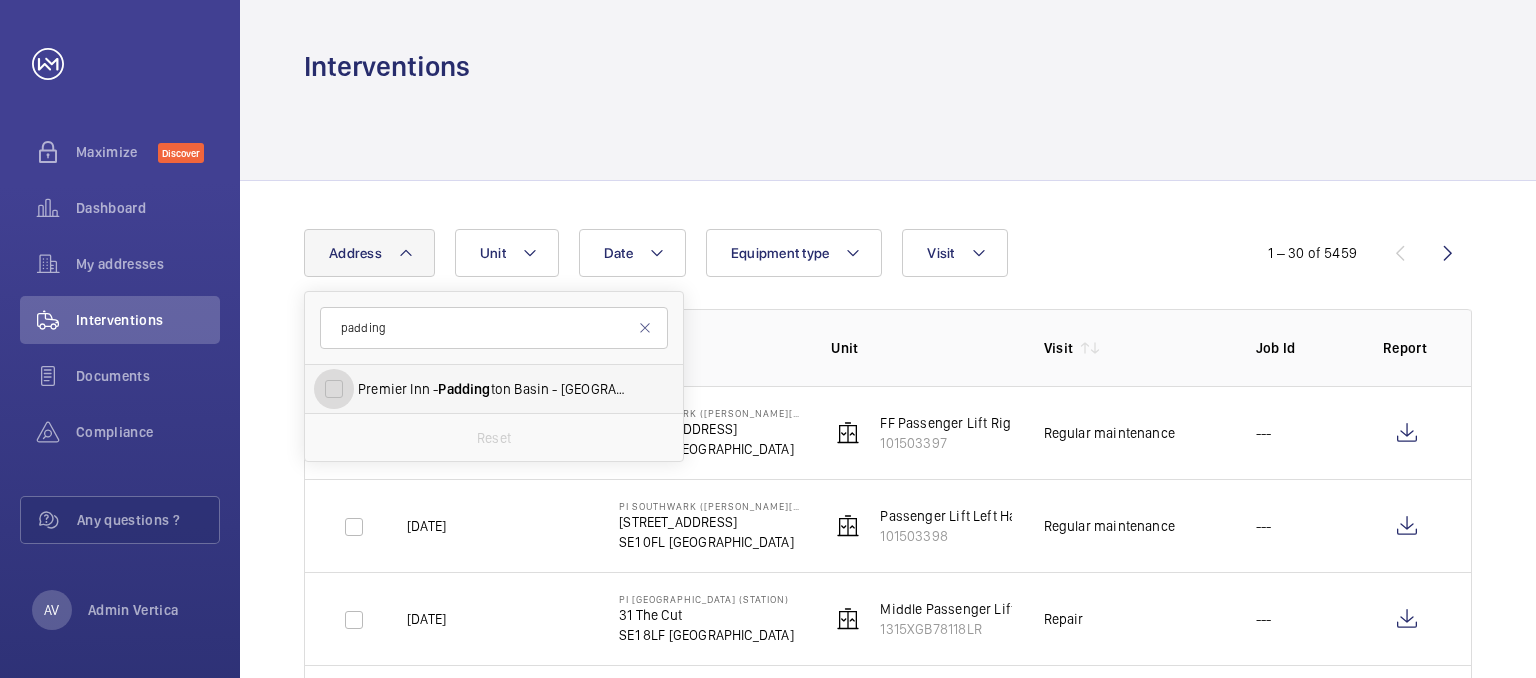 click on "Premier Inn -  Padding ton Basin - [GEOGRAPHIC_DATA],  [STREET_ADDRESS]" at bounding box center [334, 389] 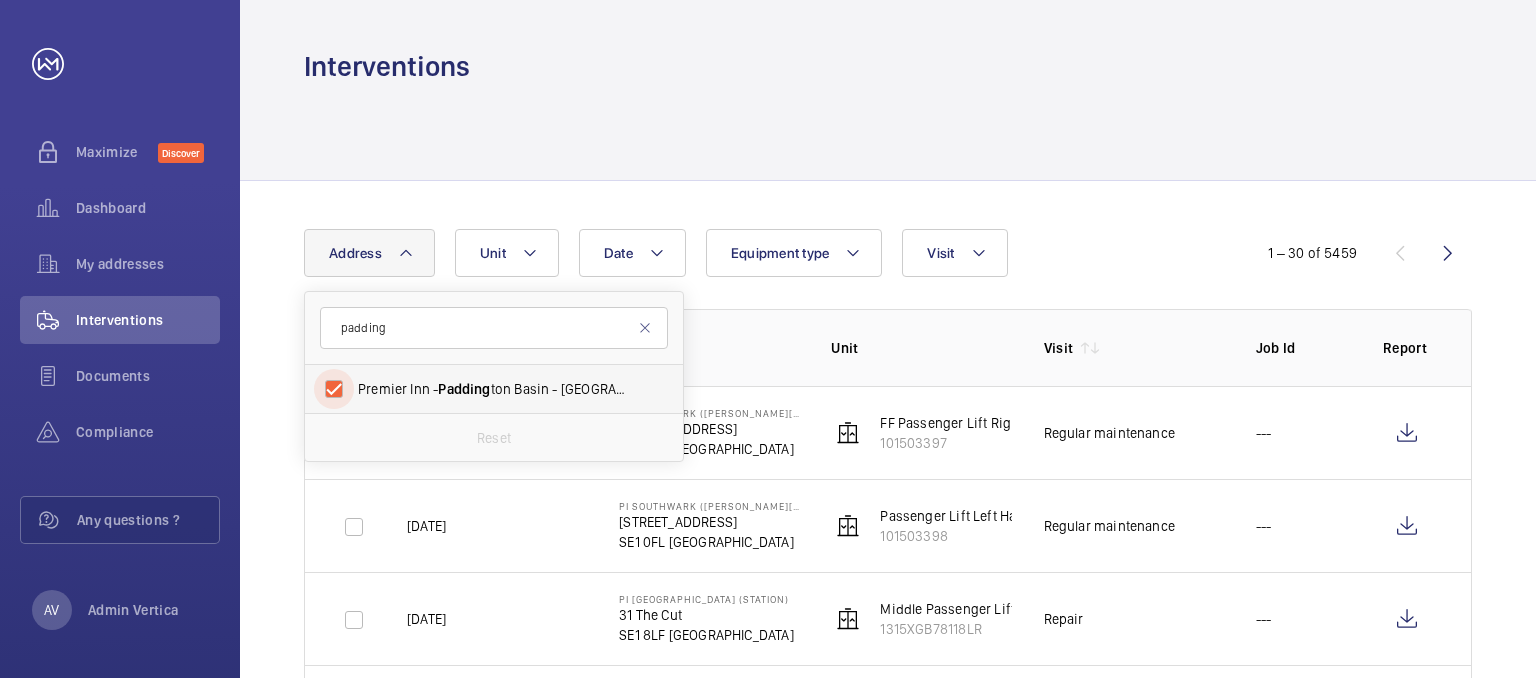 checkbox on "true" 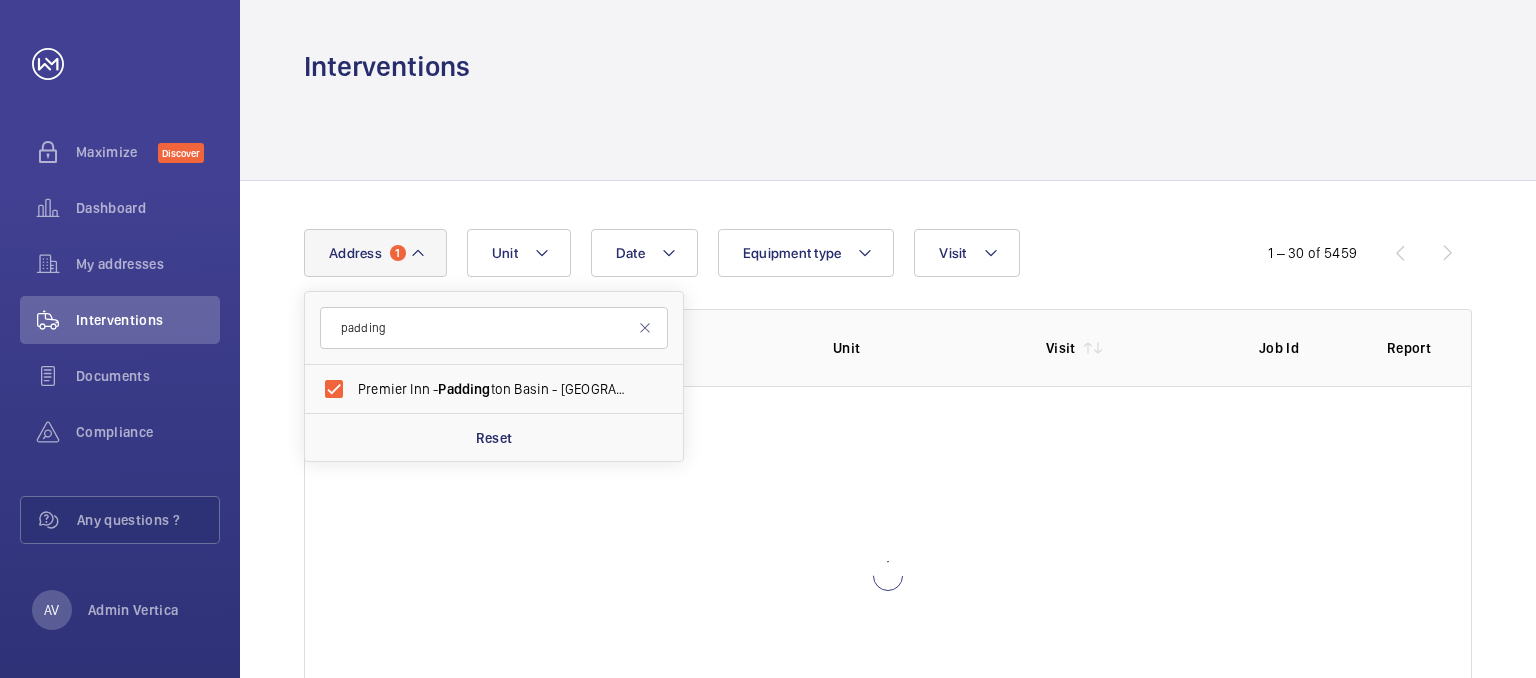 click 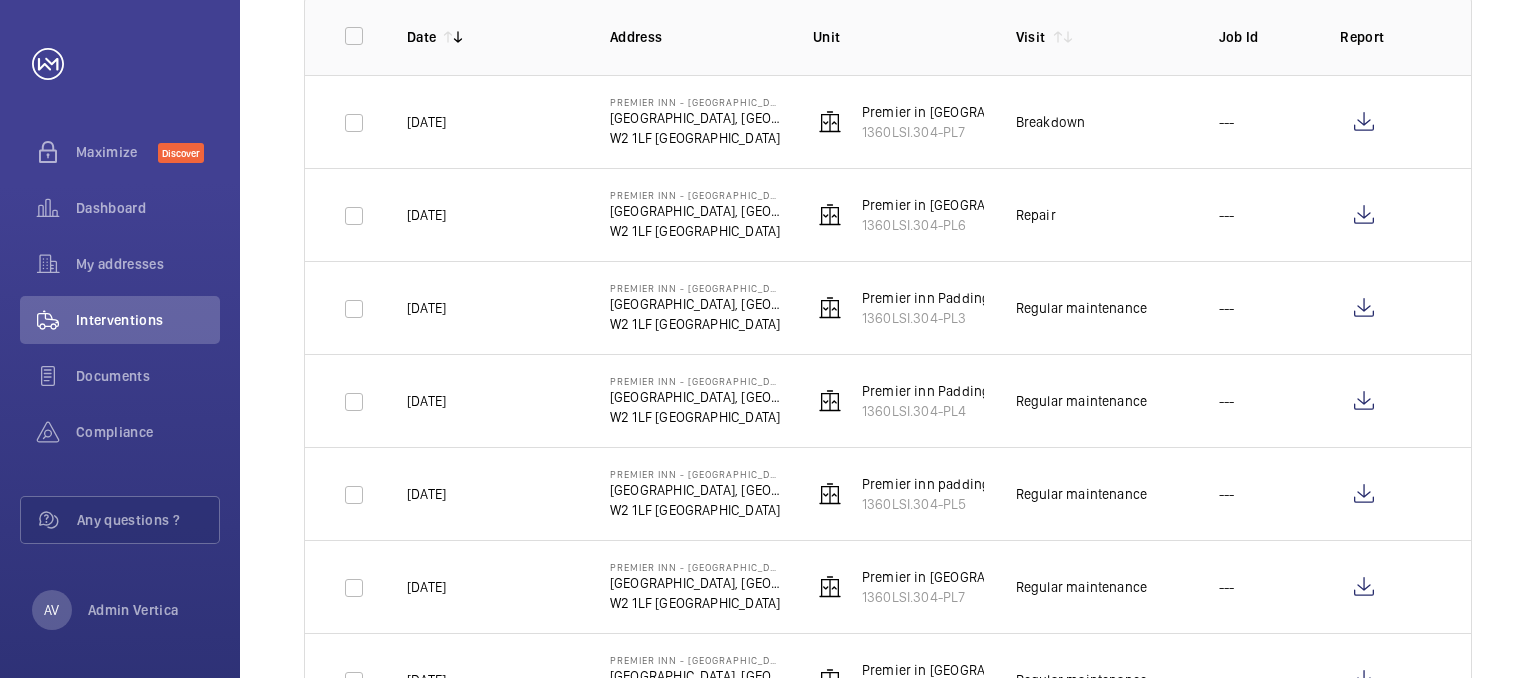 scroll, scrollTop: 300, scrollLeft: 0, axis: vertical 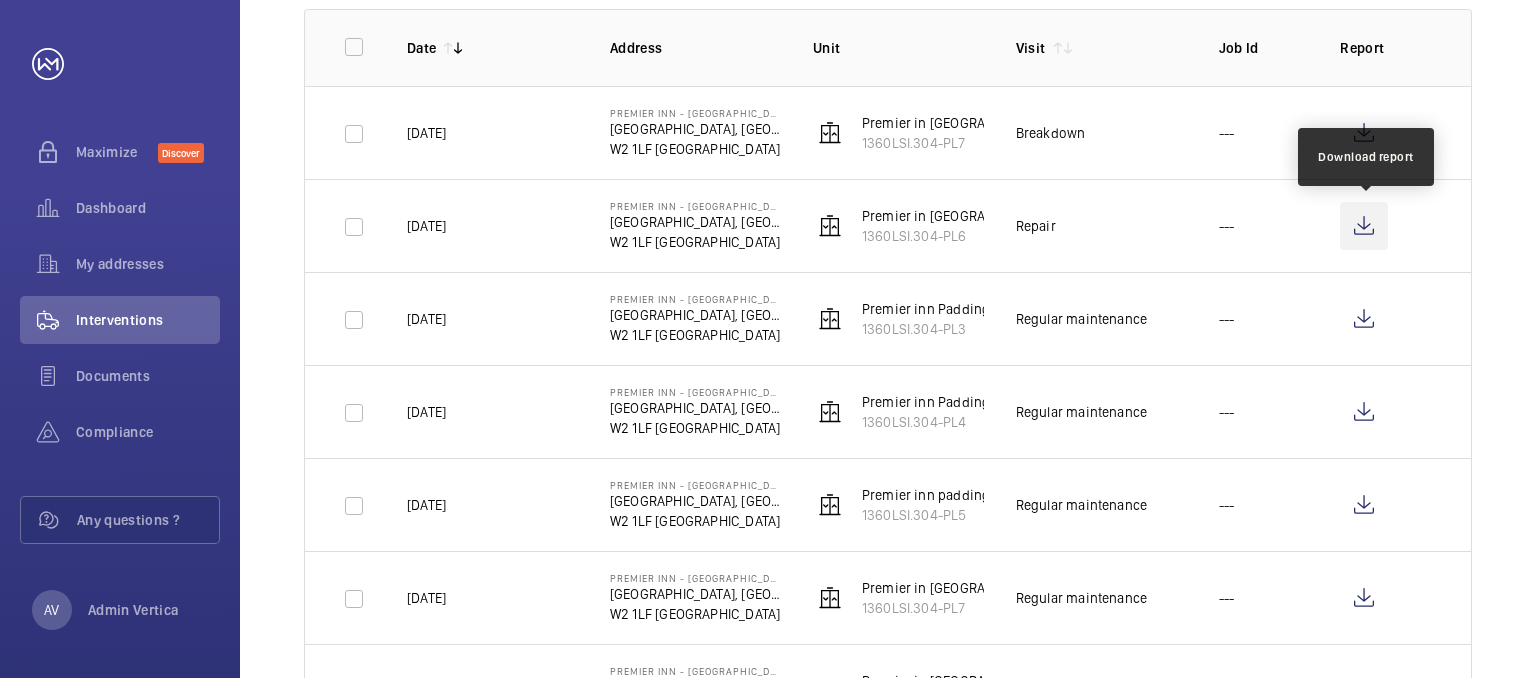 click 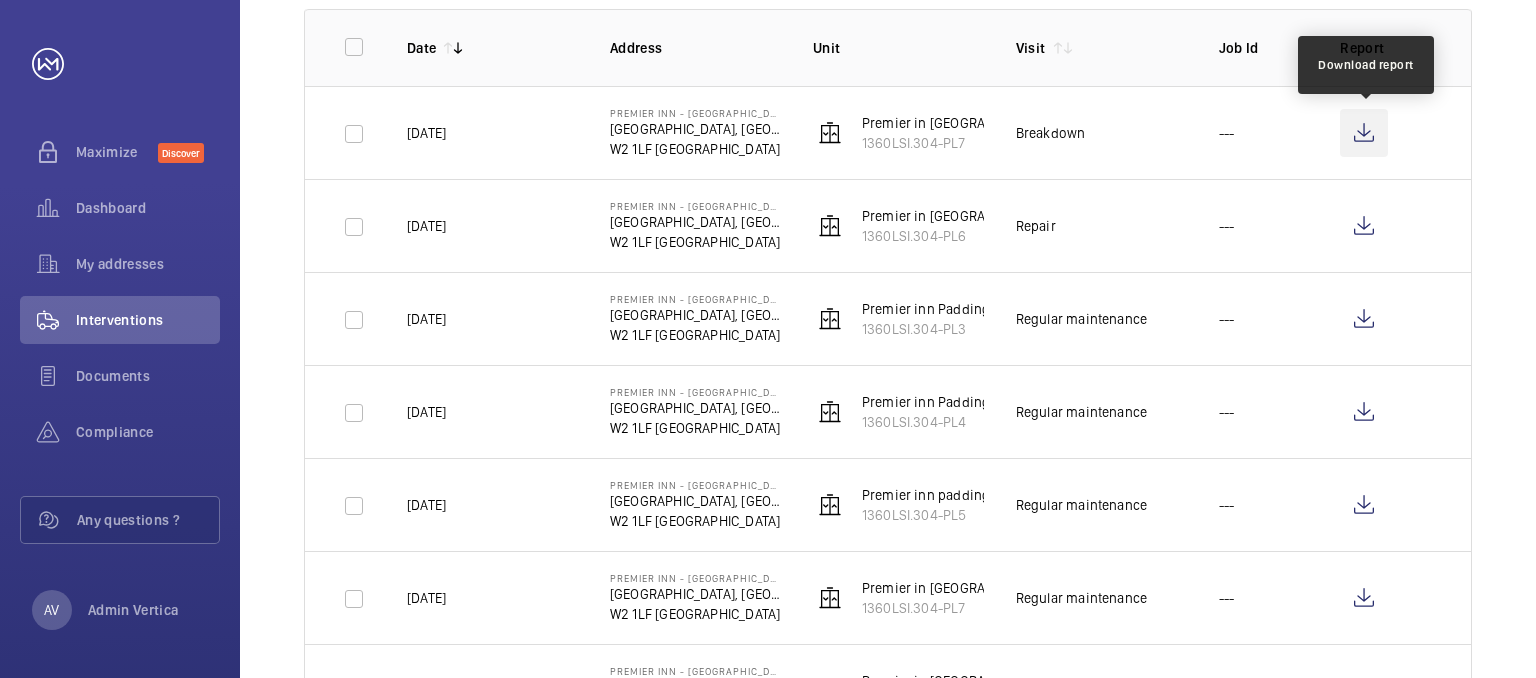 click 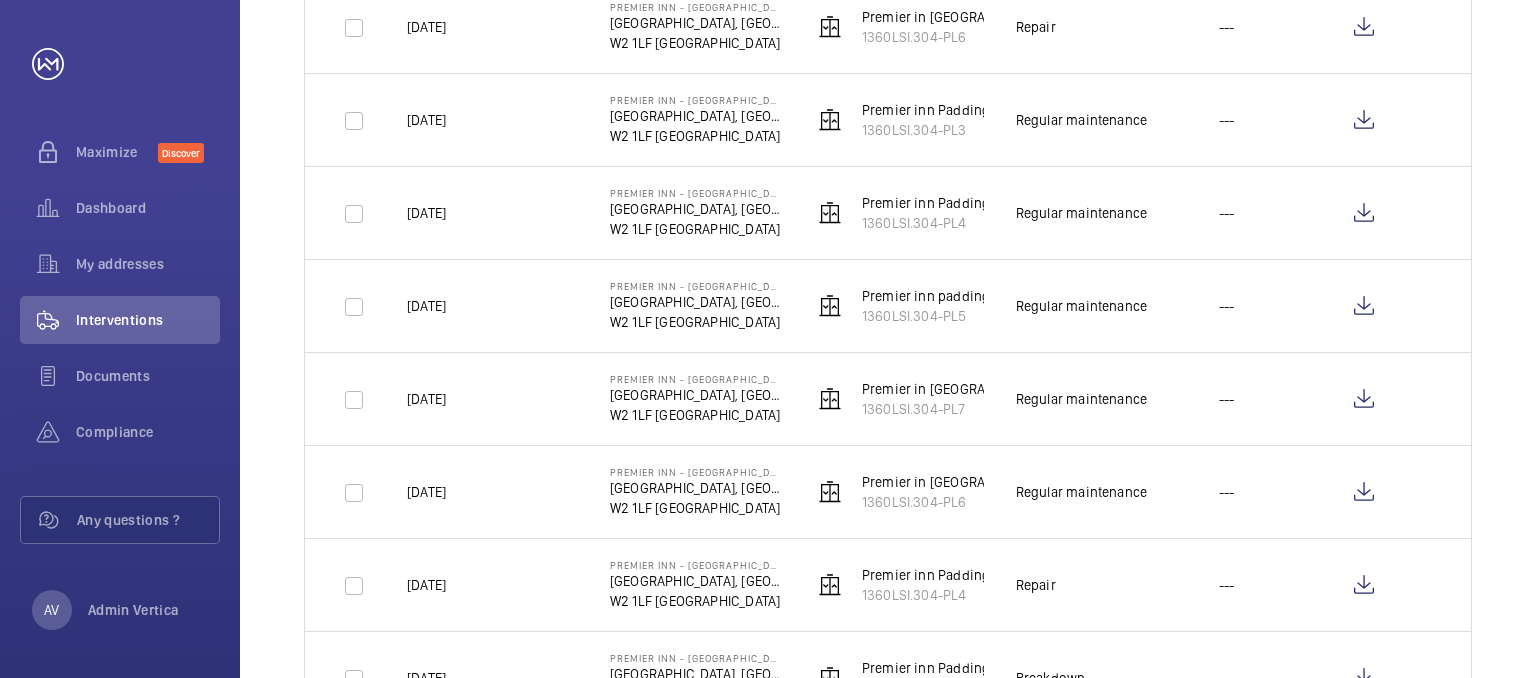 scroll, scrollTop: 500, scrollLeft: 0, axis: vertical 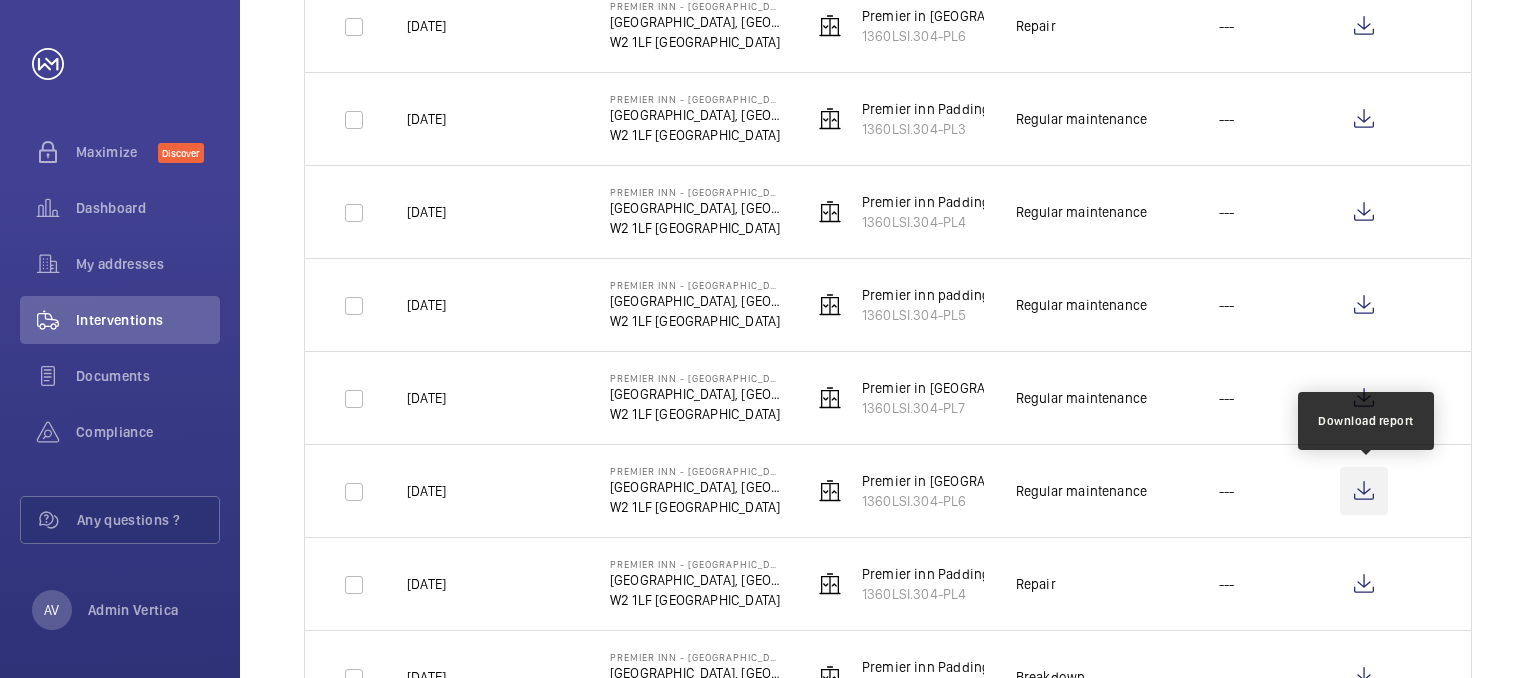 click 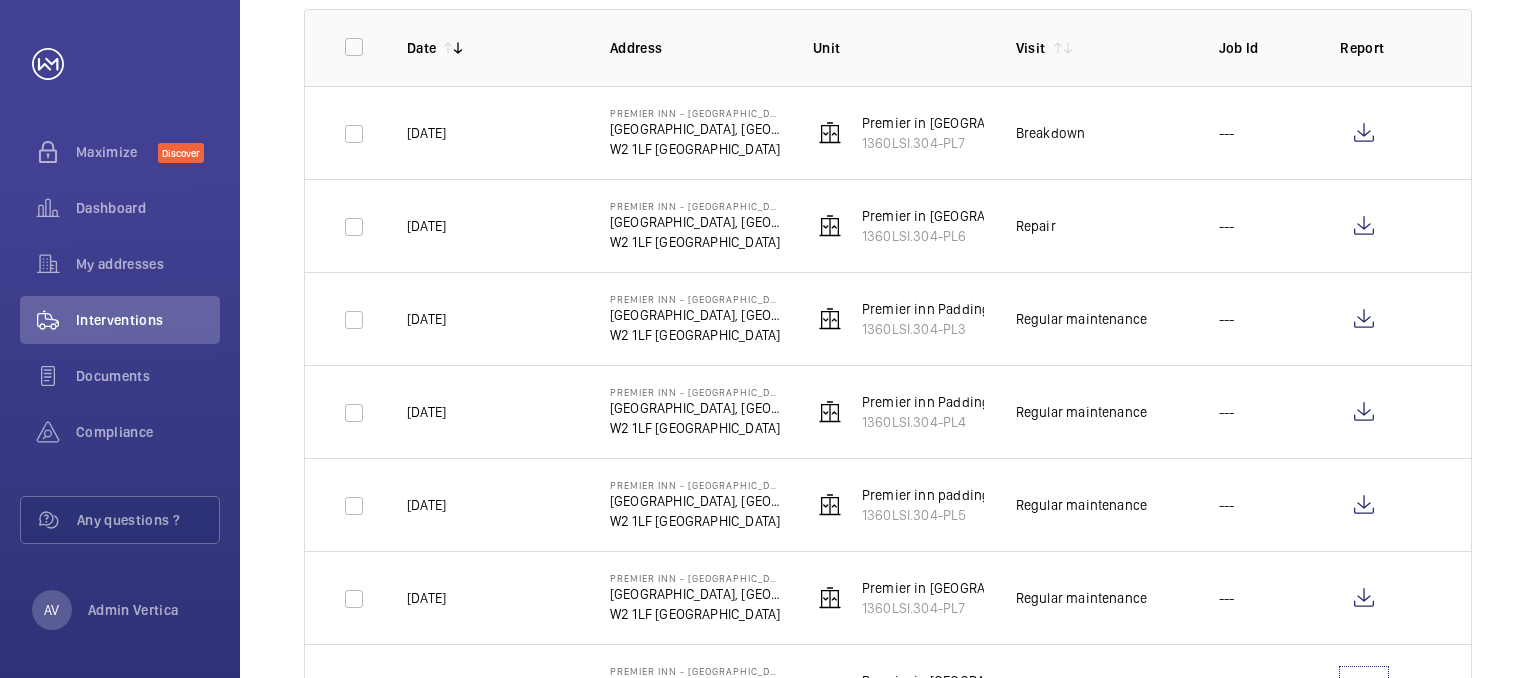 scroll, scrollTop: 200, scrollLeft: 0, axis: vertical 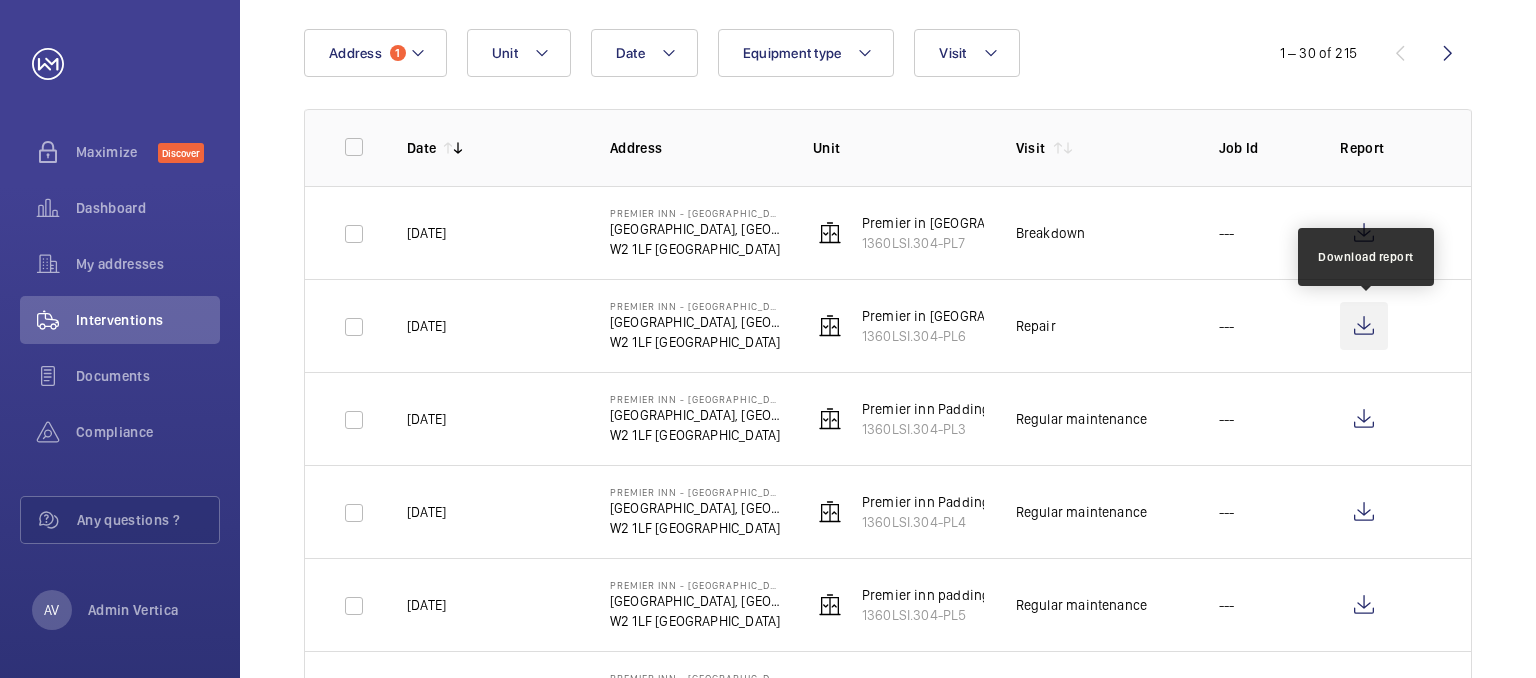 click 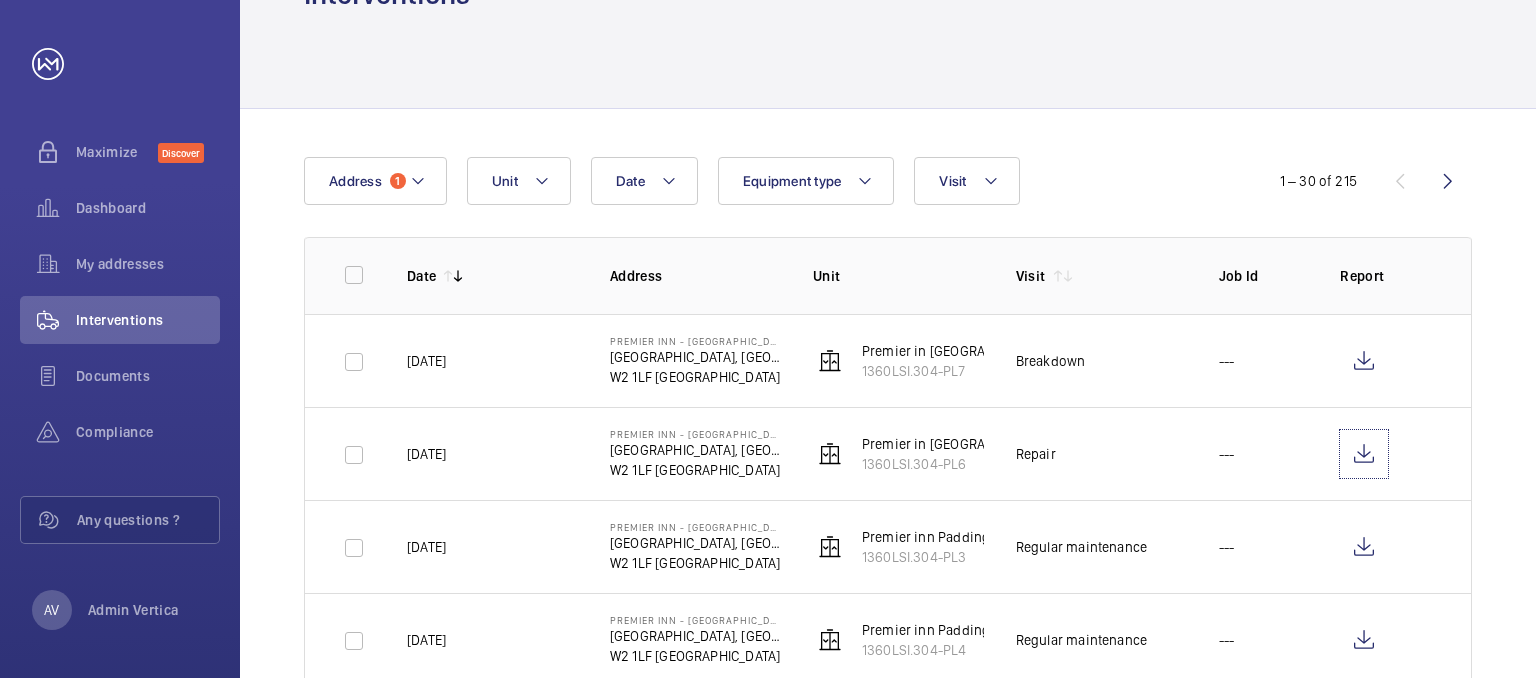 scroll, scrollTop: 0, scrollLeft: 0, axis: both 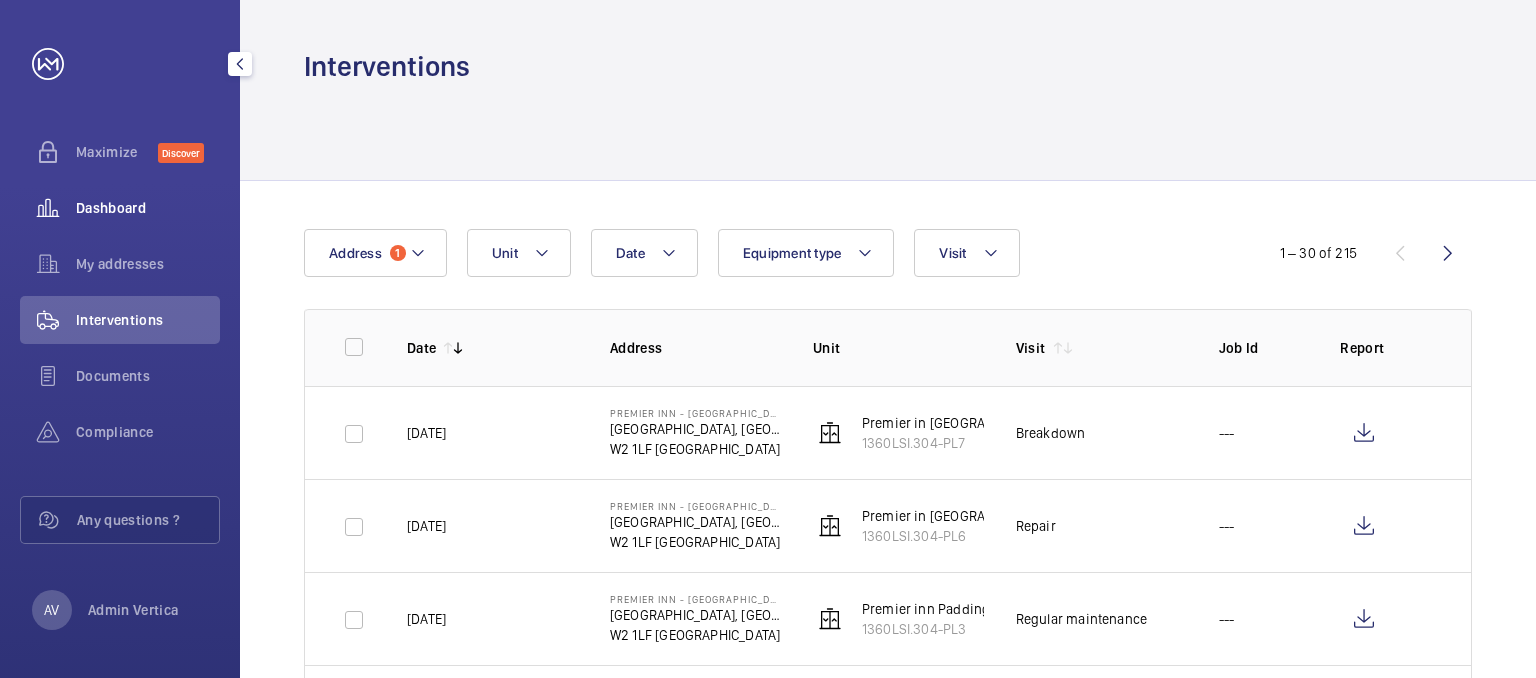 click on "Dashboard" 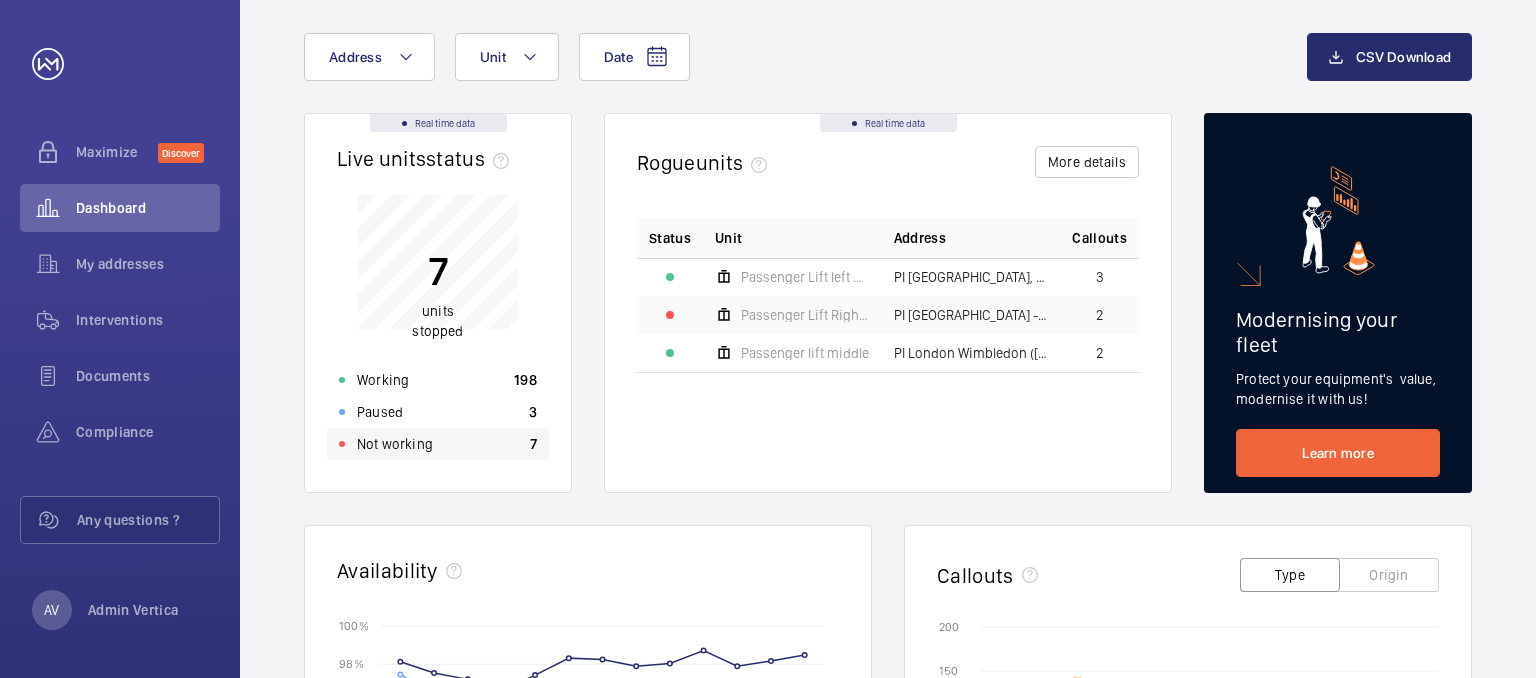 click on "Not working 7" 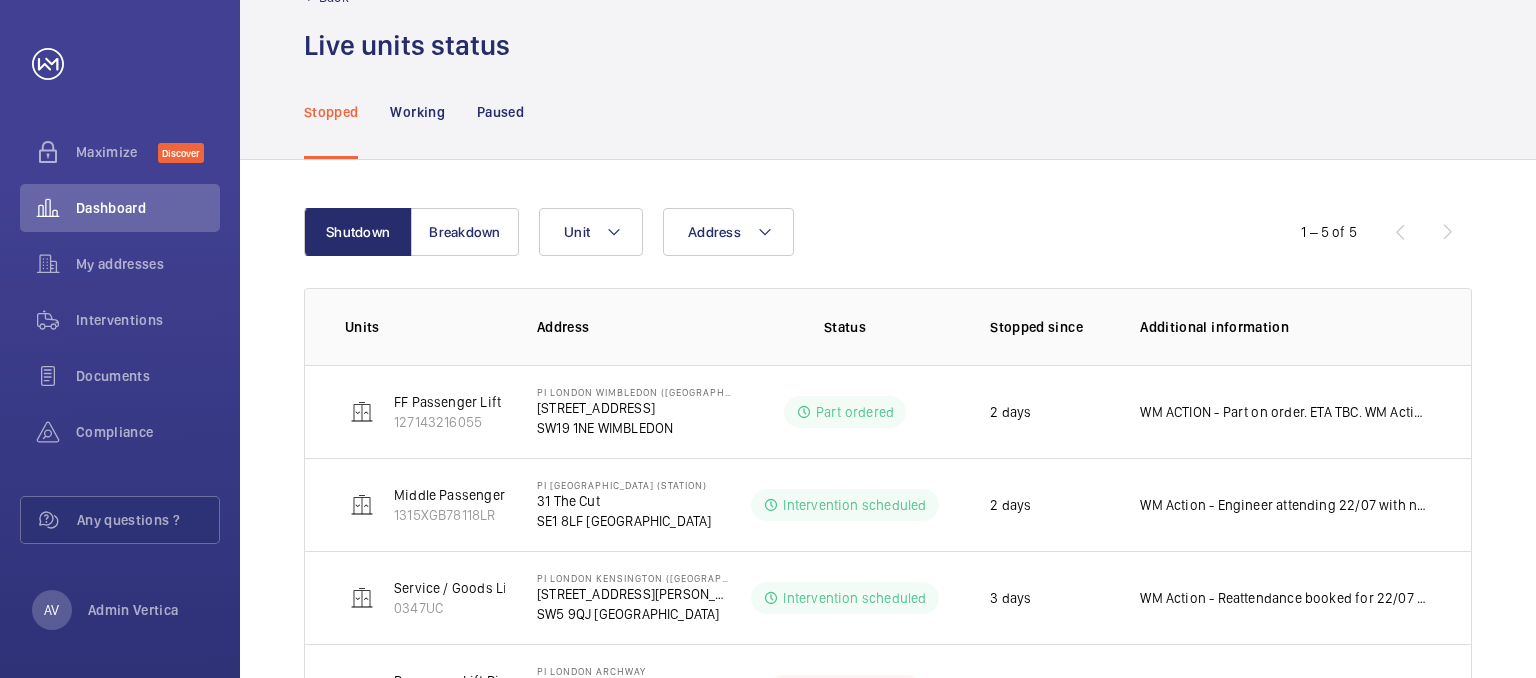 scroll, scrollTop: 60, scrollLeft: 0, axis: vertical 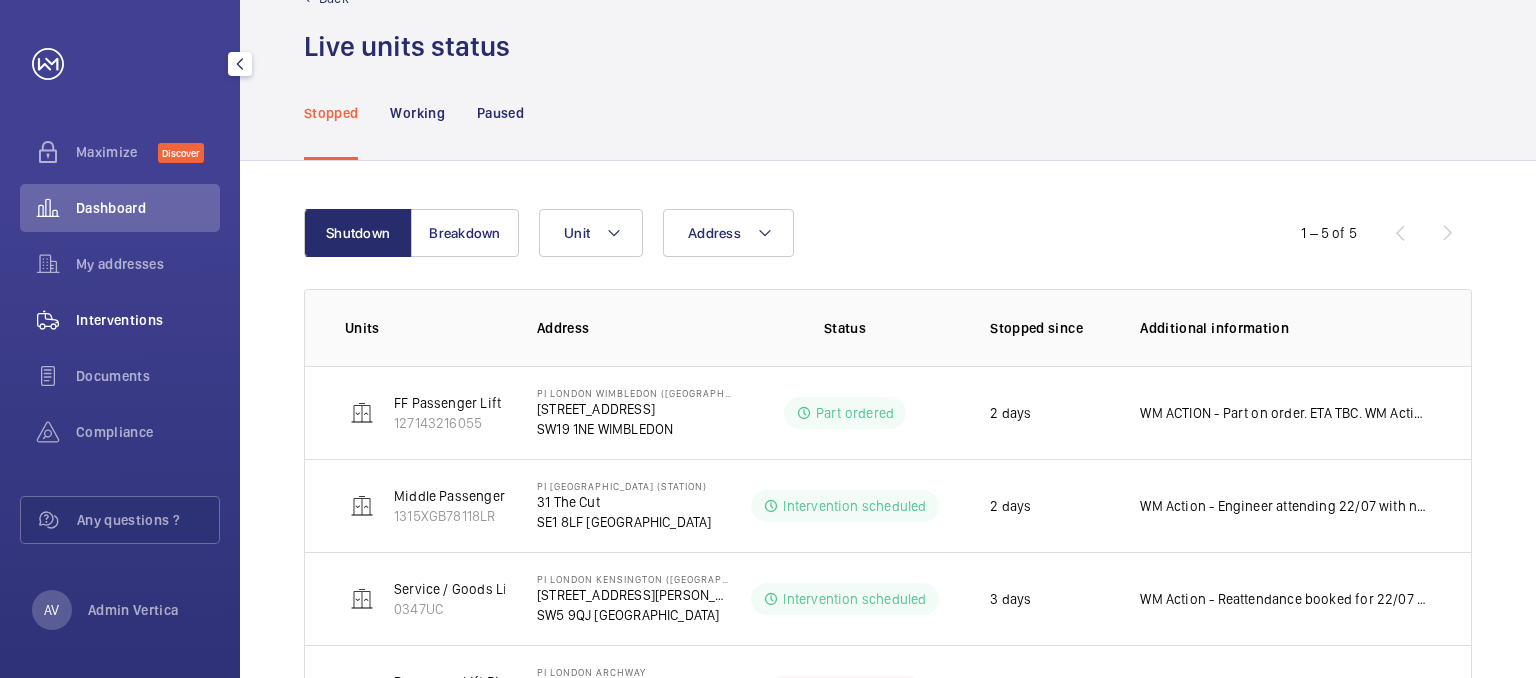 click on "Interventions" 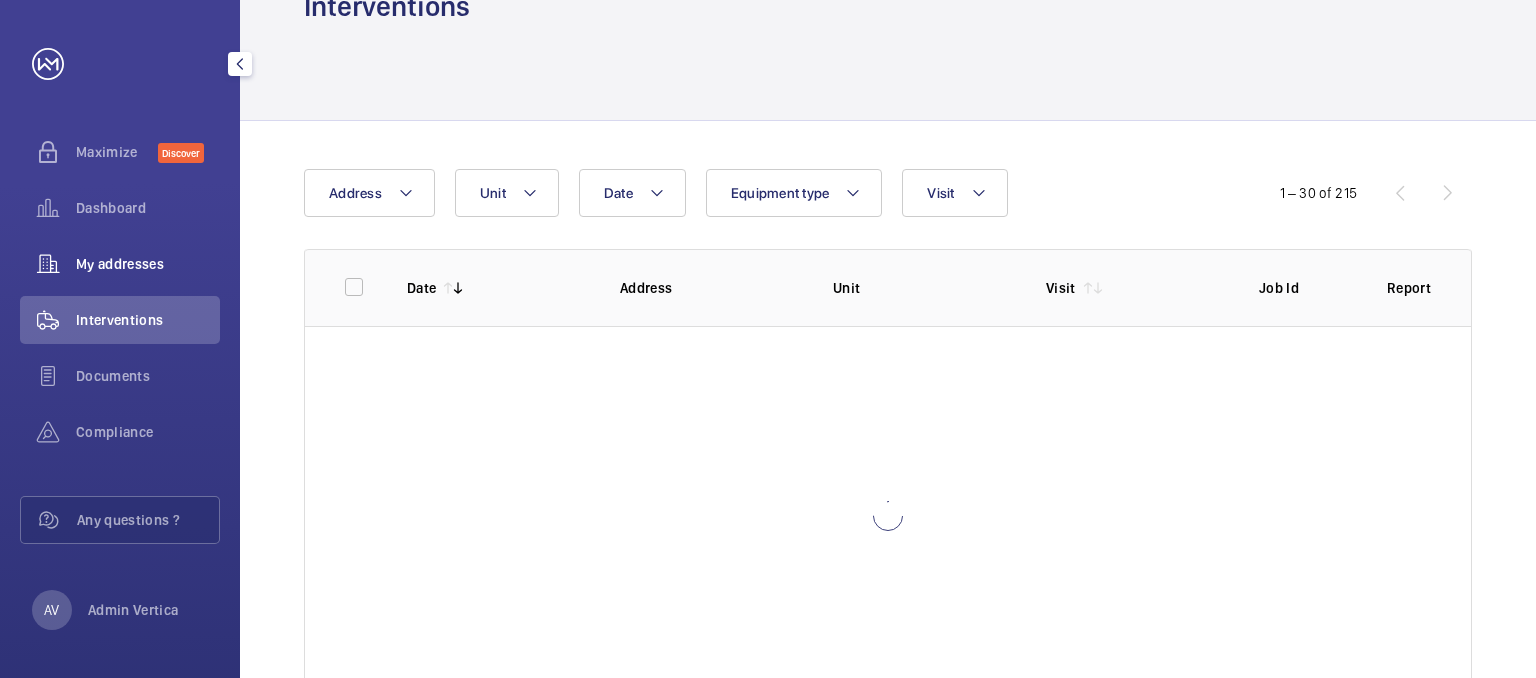 scroll, scrollTop: 20, scrollLeft: 0, axis: vertical 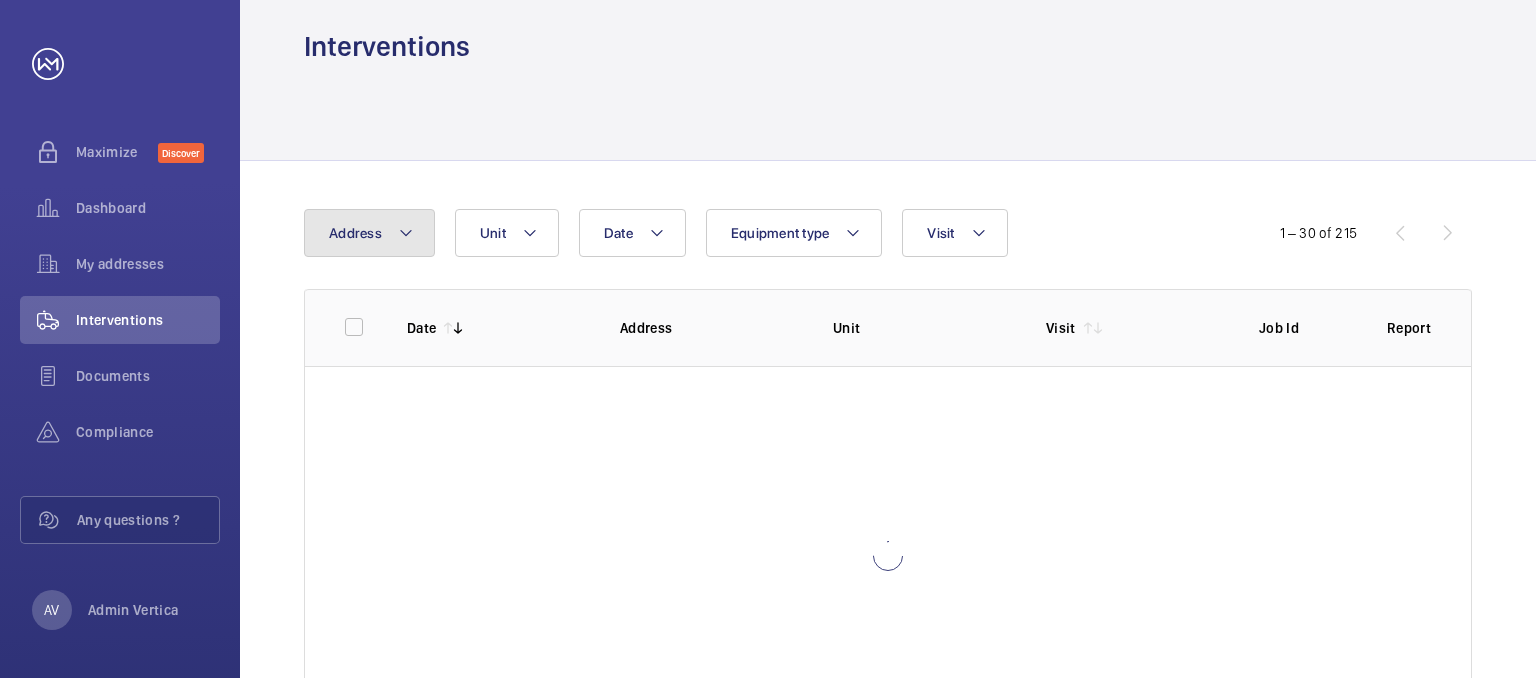 click 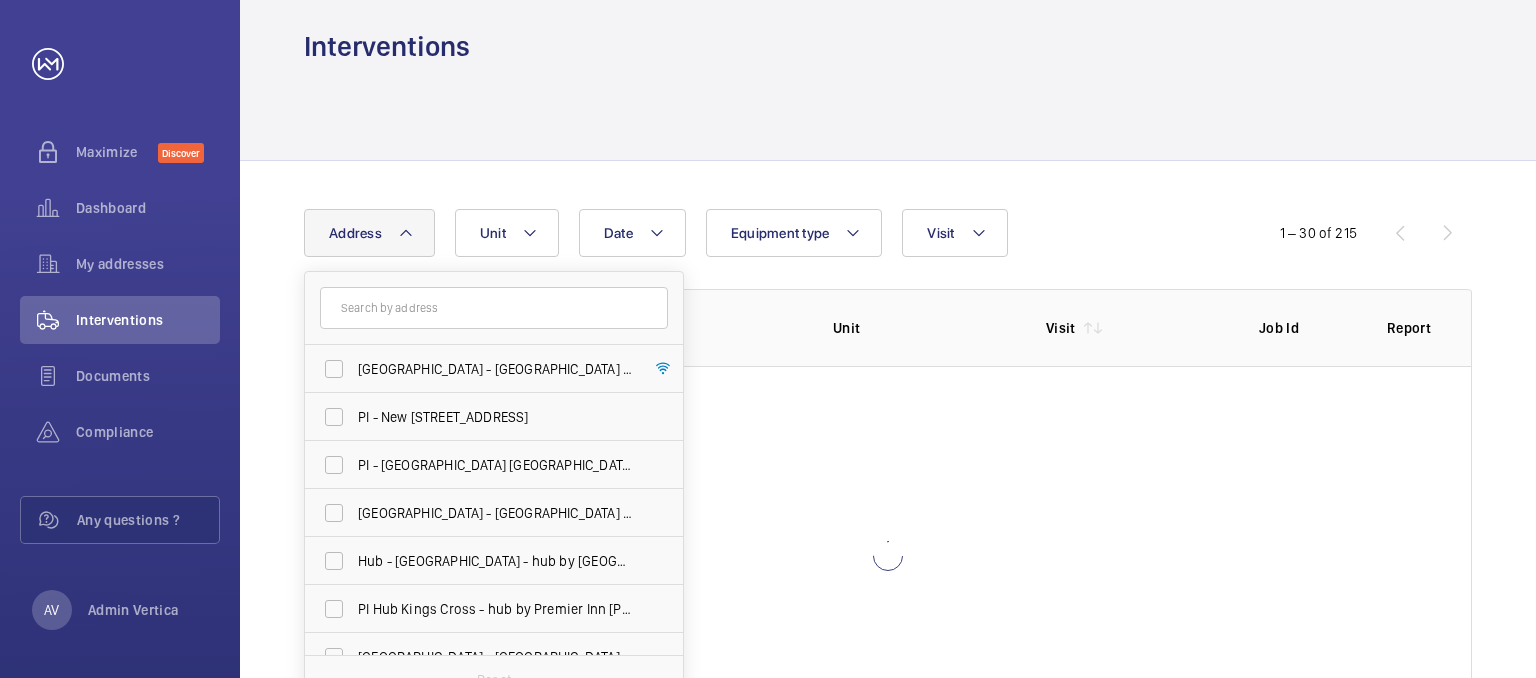 type on "b" 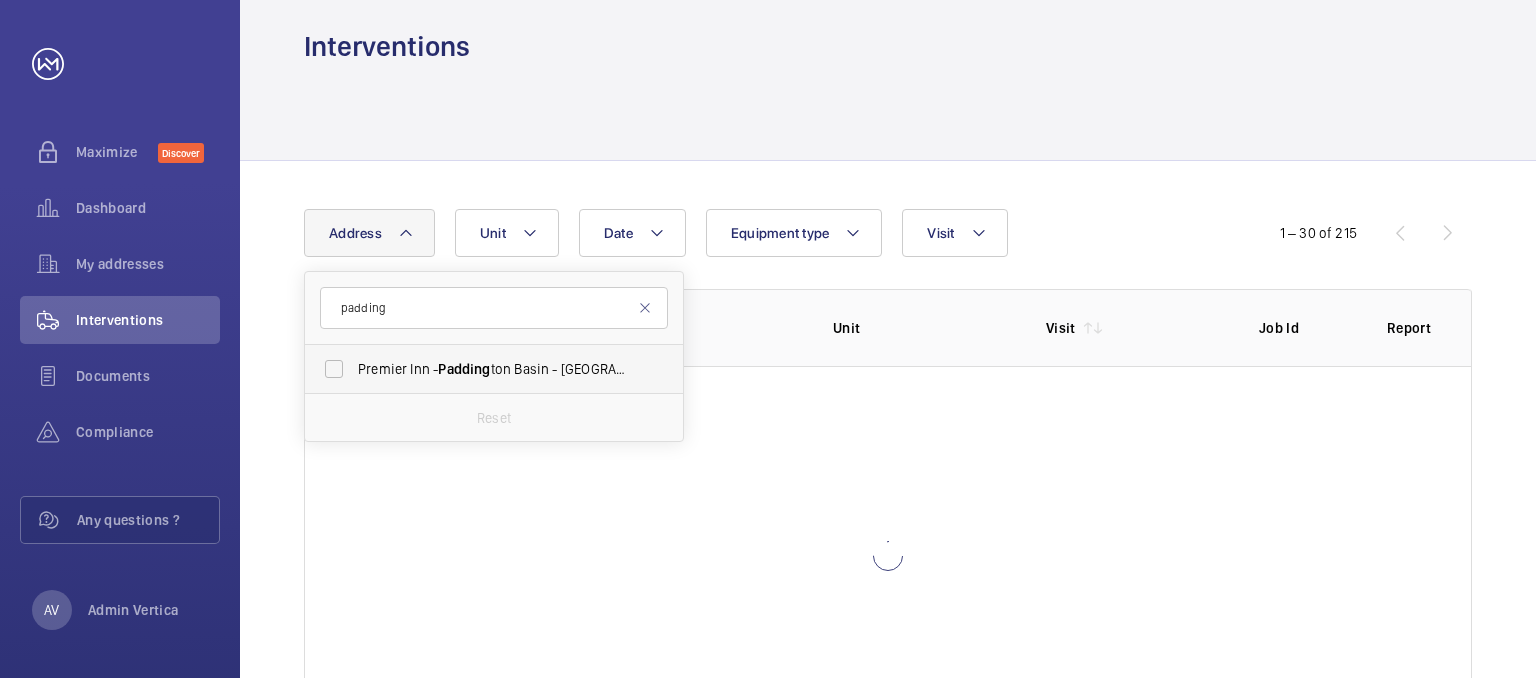 type on "padding" 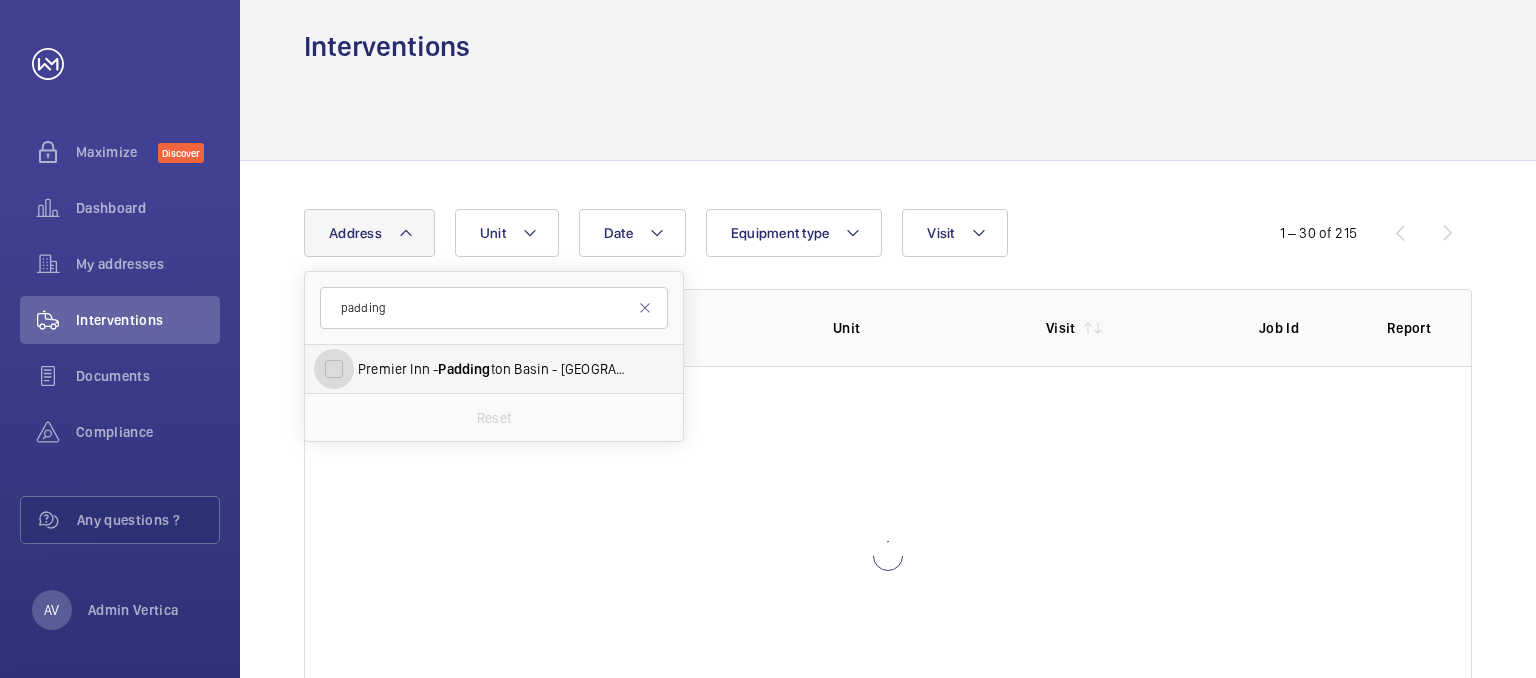 click on "Premier Inn -  Padding ton Basin - [GEOGRAPHIC_DATA],  [STREET_ADDRESS]" at bounding box center [334, 369] 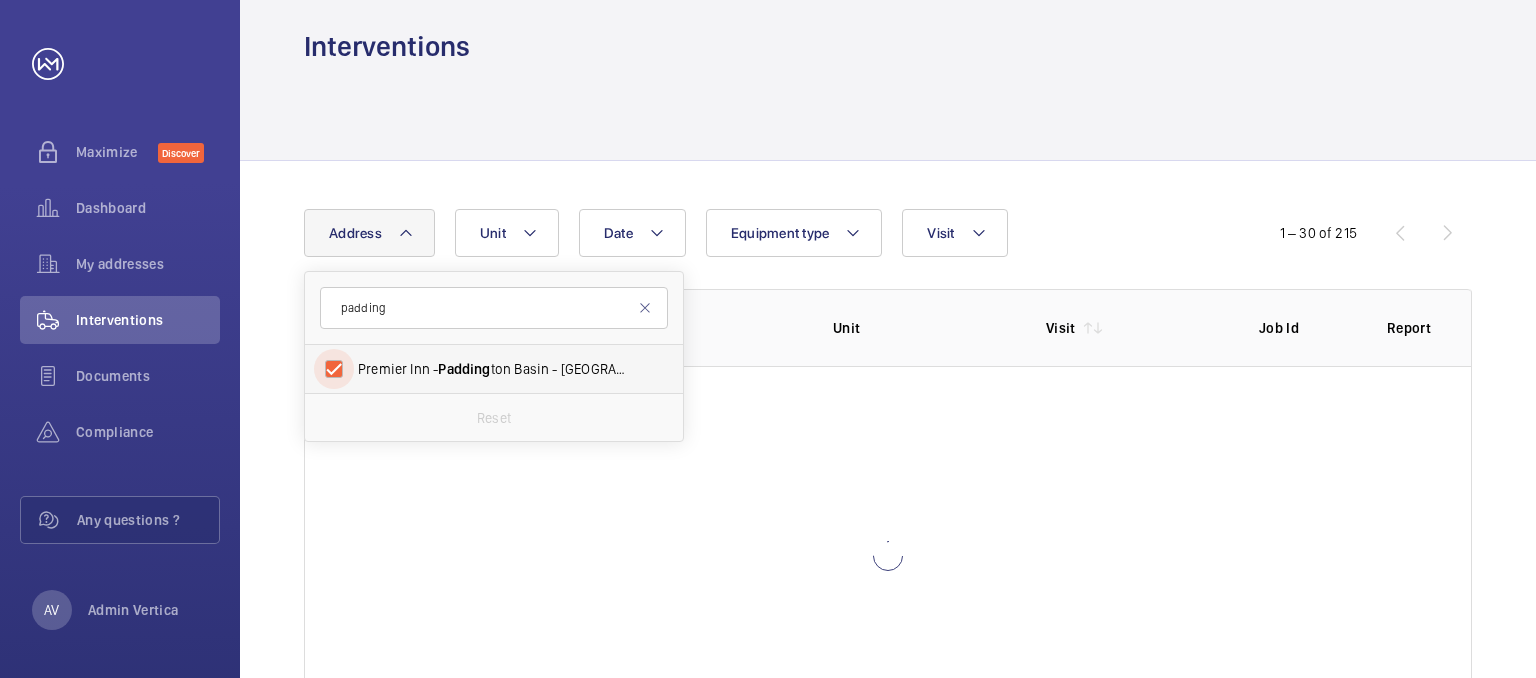 checkbox on "true" 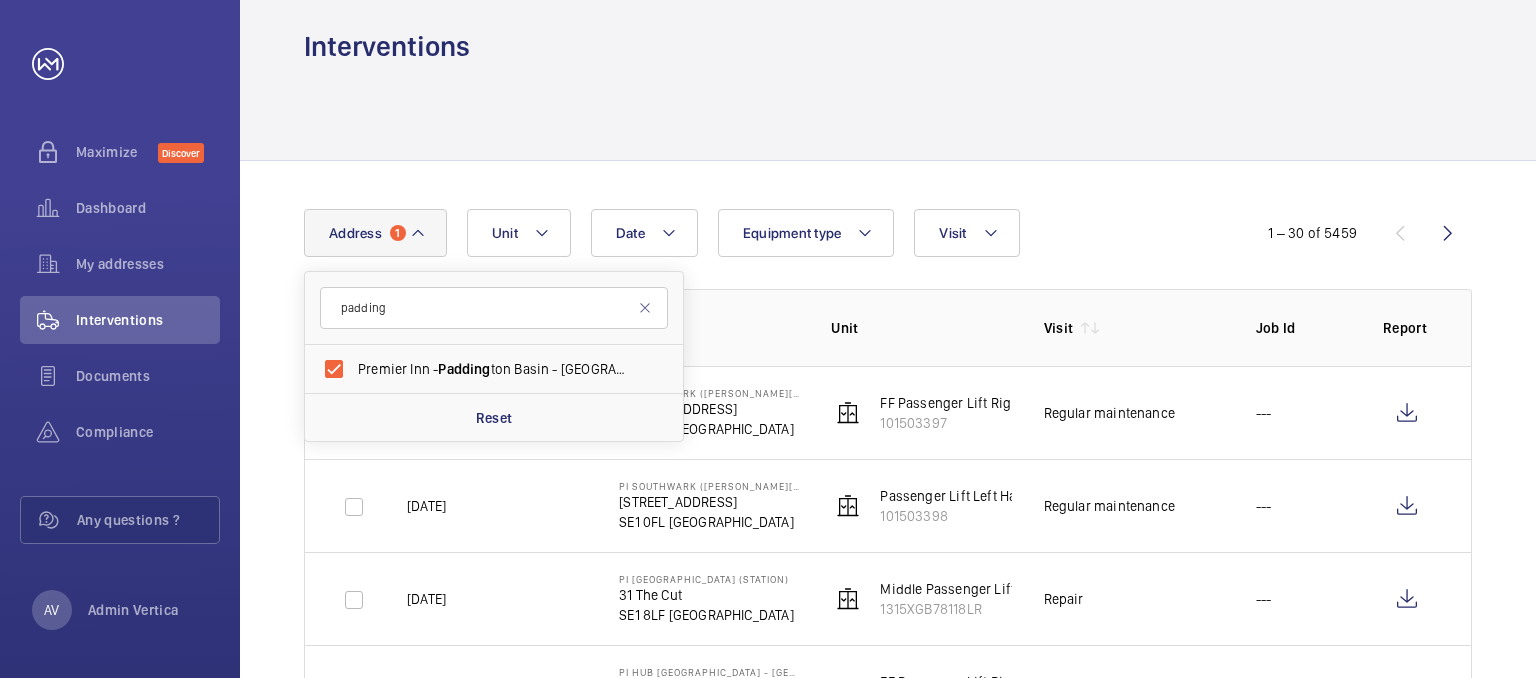 click on "Interventions" 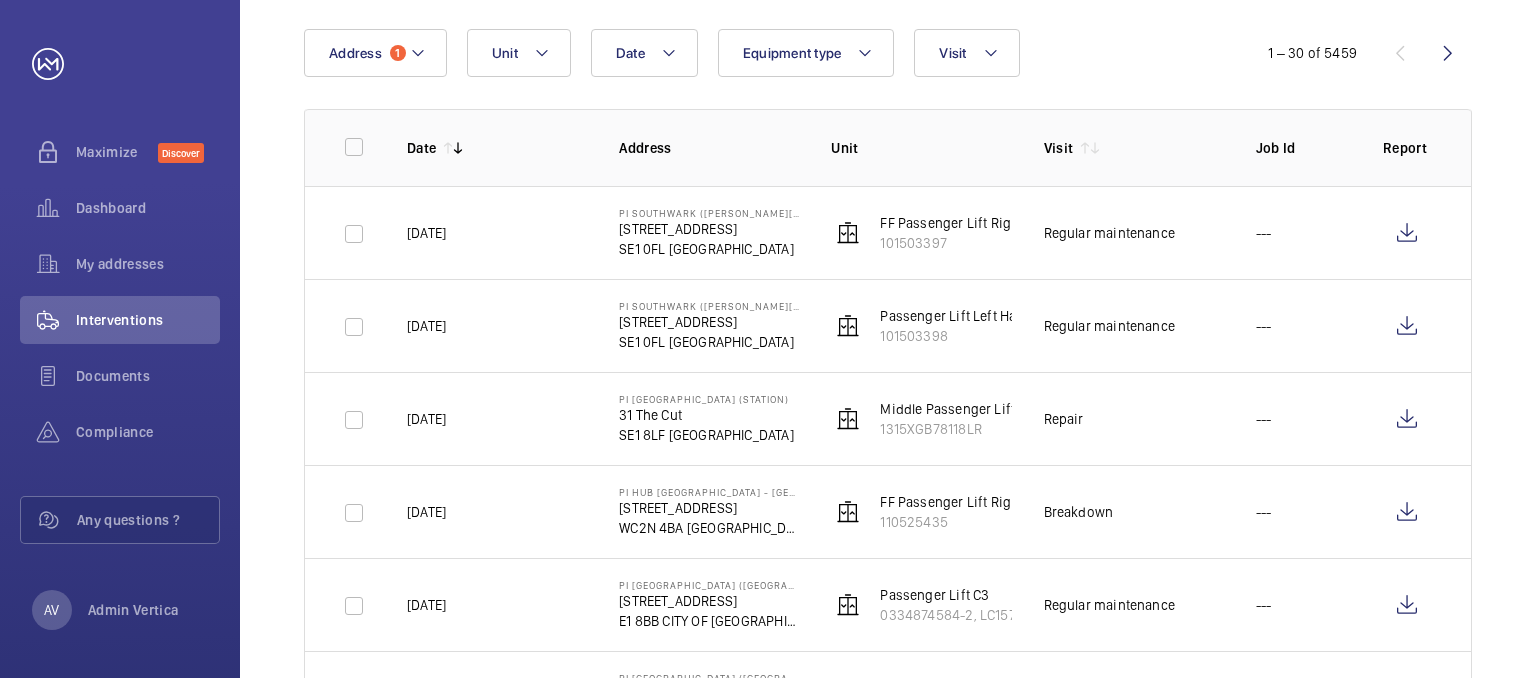 scroll, scrollTop: 0, scrollLeft: 0, axis: both 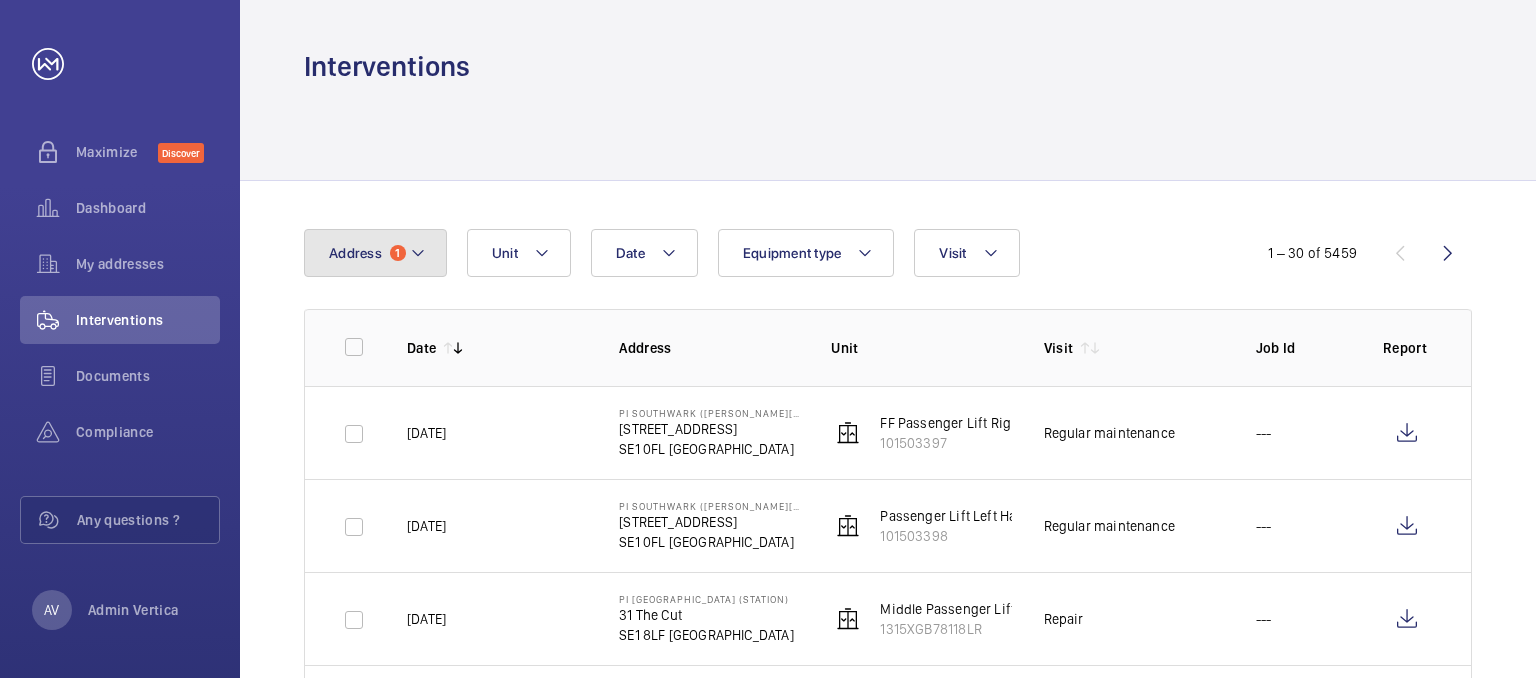 click on "Address 1" 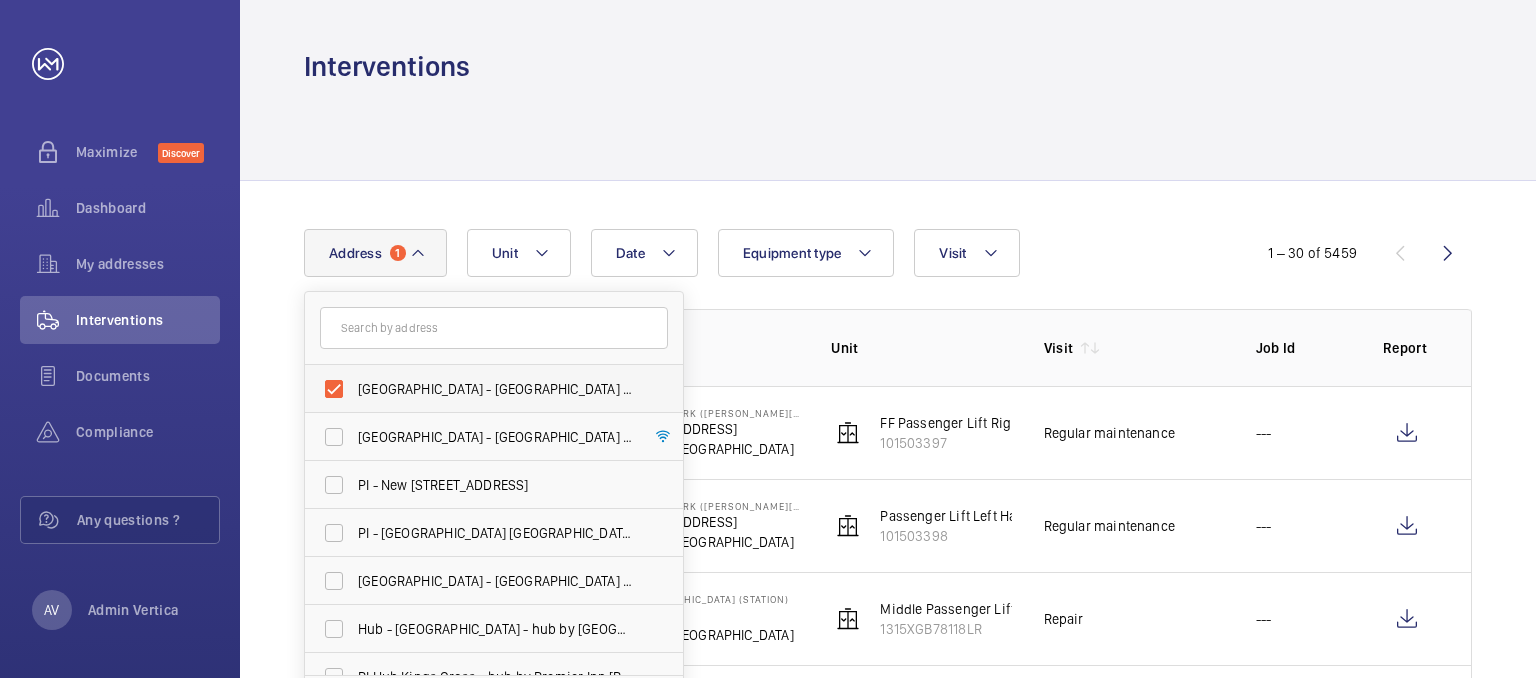 click on "[GEOGRAPHIC_DATA] - [GEOGRAPHIC_DATA] - [STREET_ADDRESS]" at bounding box center (495, 389) 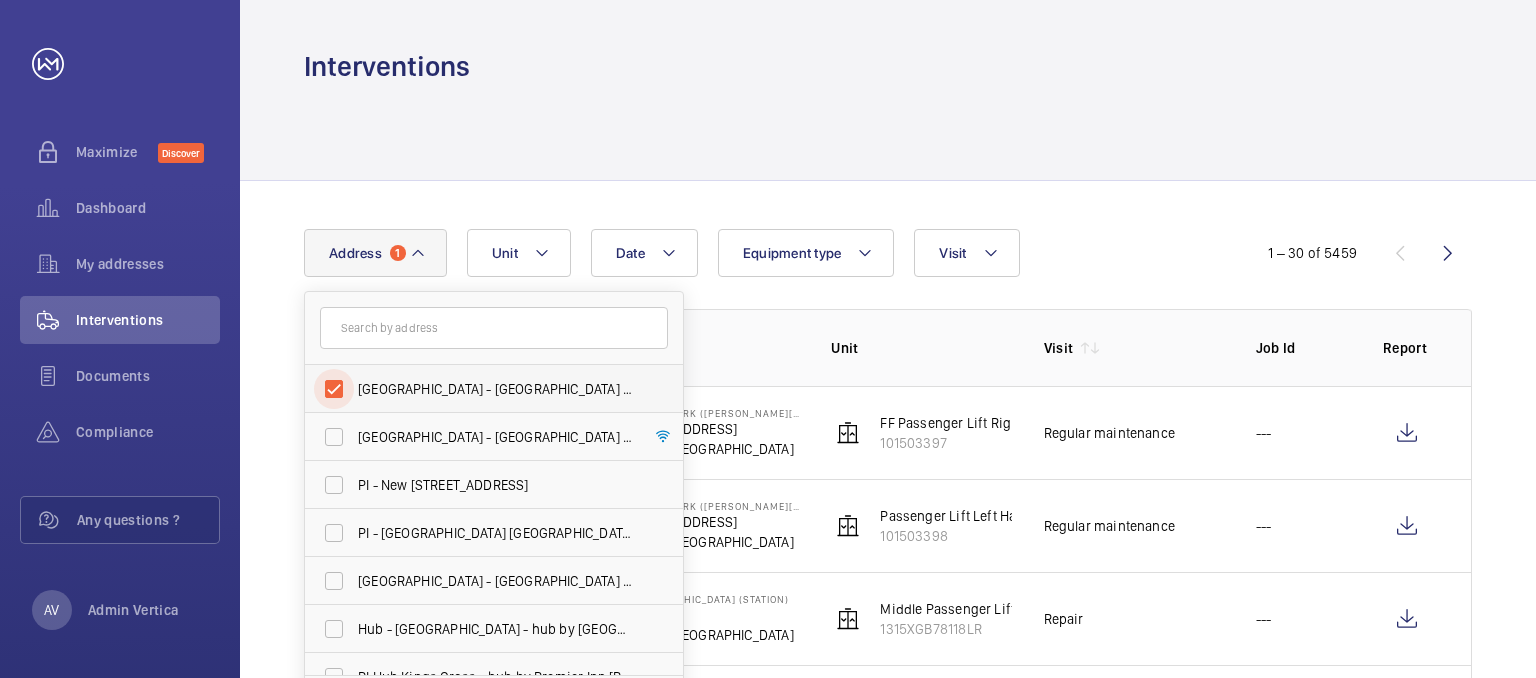 click on "[GEOGRAPHIC_DATA] - [GEOGRAPHIC_DATA] - [STREET_ADDRESS]" at bounding box center [334, 389] 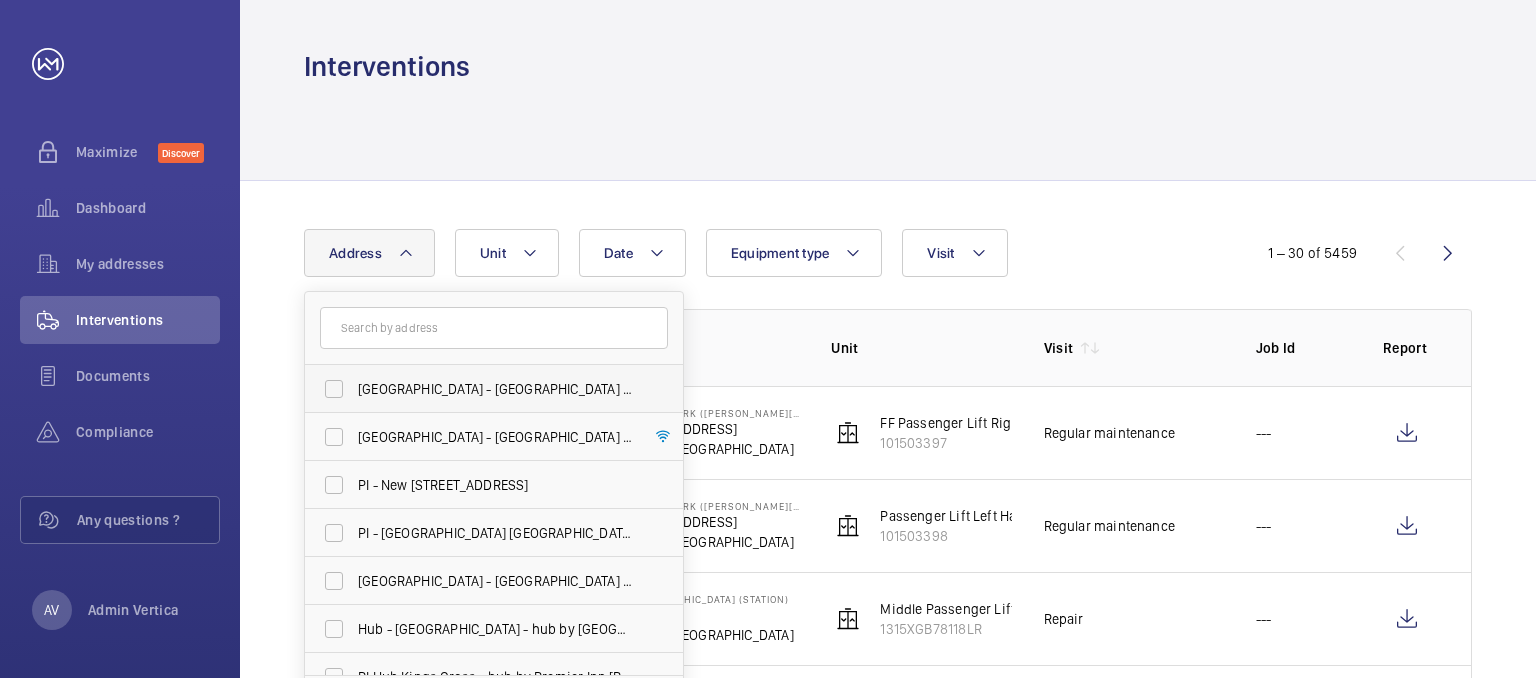click on "[GEOGRAPHIC_DATA] - [GEOGRAPHIC_DATA] - [STREET_ADDRESS]" at bounding box center [479, 389] 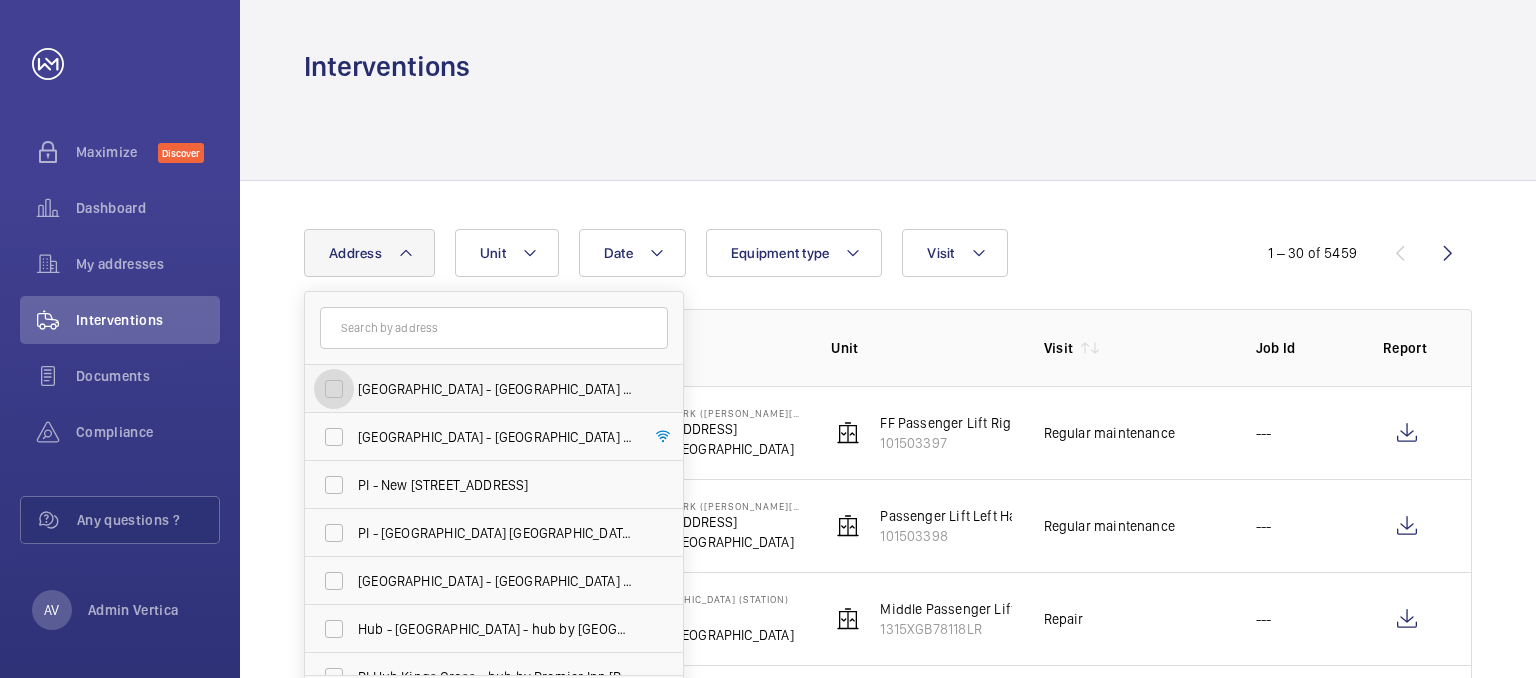 click on "[GEOGRAPHIC_DATA] - [GEOGRAPHIC_DATA] - [STREET_ADDRESS]" at bounding box center (334, 389) 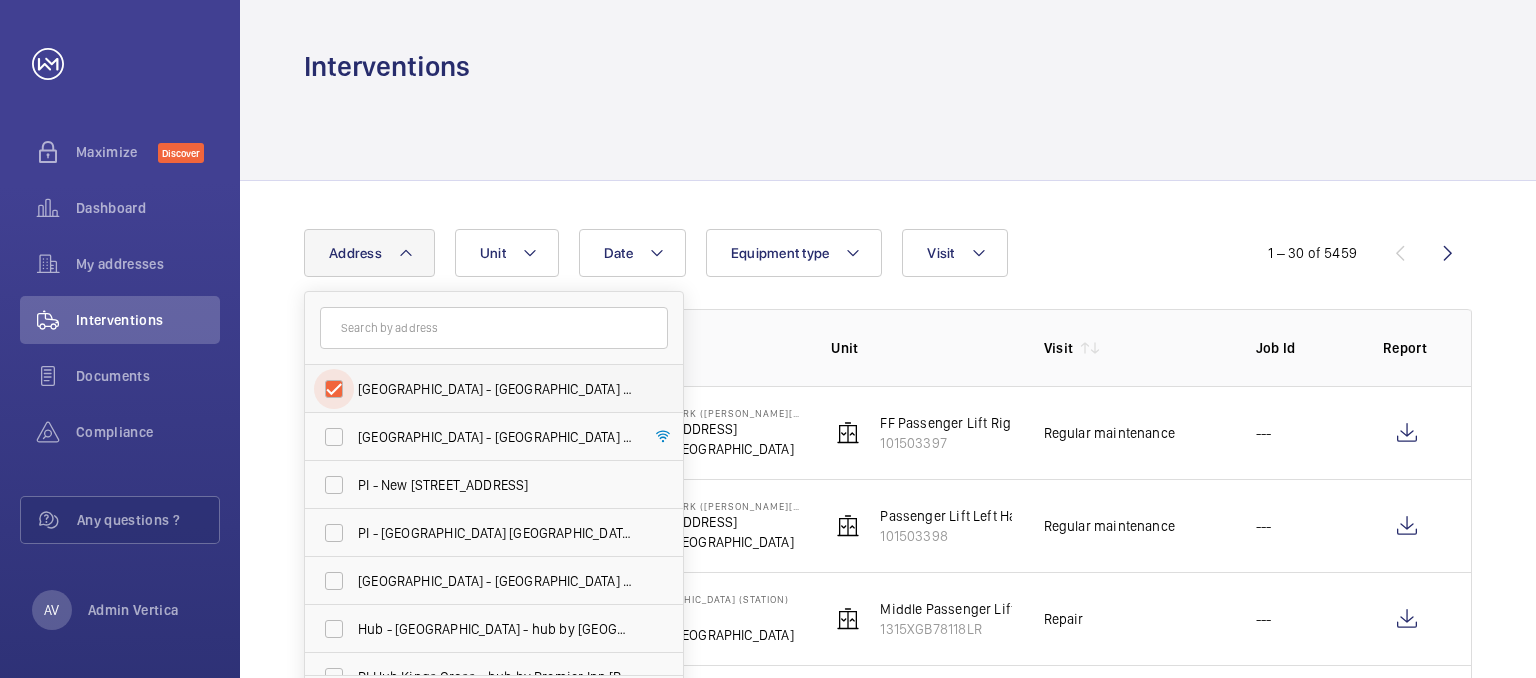 checkbox on "true" 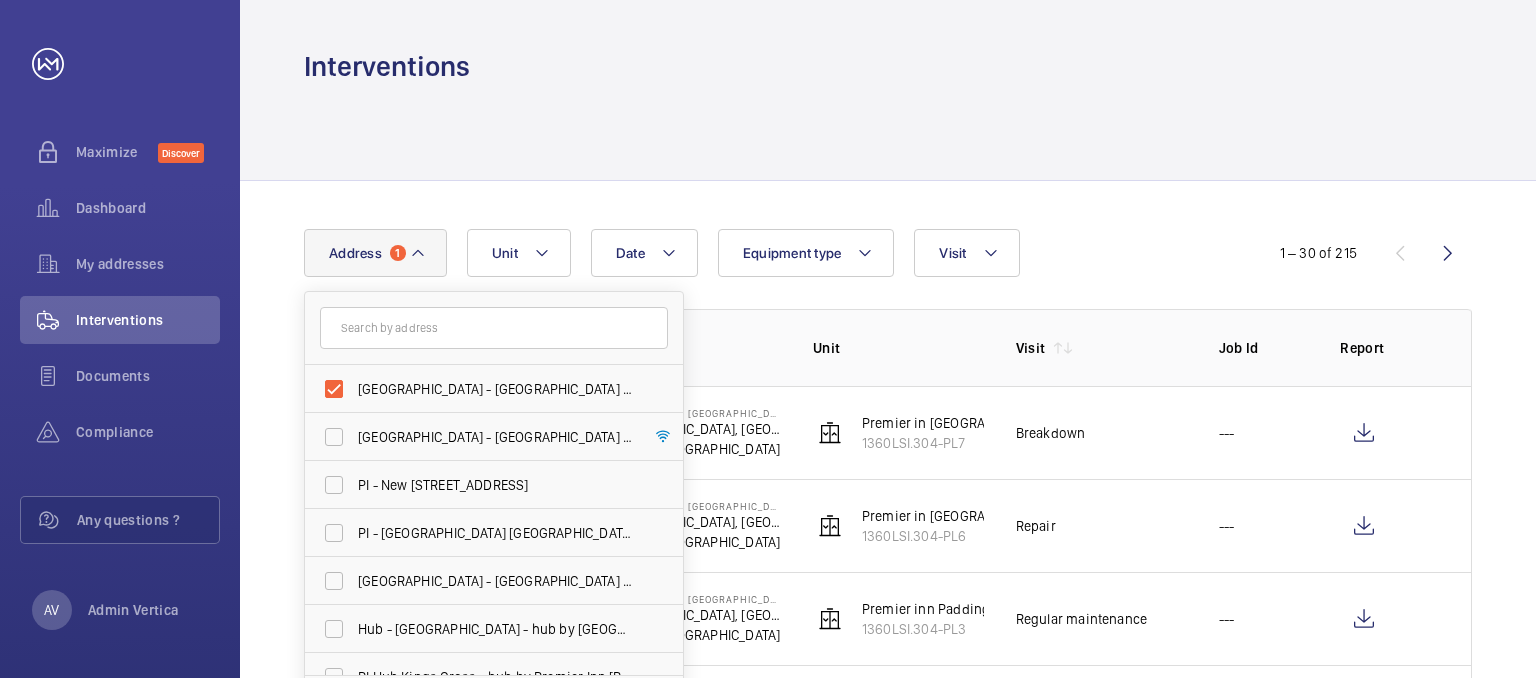 click on "Date Address 1 [GEOGRAPHIC_DATA] - [GEOGRAPHIC_DATA] - [STREET_ADDRESS] Premier Inn - [GEOGRAPHIC_DATA] - [GEOGRAPHIC_DATA] [GEOGRAPHIC_DATA] [GEOGRAPHIC_DATA] - [GEOGRAPHIC_DATA] - [GEOGRAPHIC_DATA] [GEOGRAPHIC_DATA] - [GEOGRAPHIC_DATA] [GEOGRAPHIC_DATA] - [STREET_ADDRESS][GEOGRAPHIC_DATA] - [GEOGRAPHIC_DATA] ([GEOGRAPHIC_DATA]) - [GEOGRAPHIC_DATA] - [GEOGRAPHIC_DATA] ([GEOGRAPHIC_DATA] Hub - [GEOGRAPHIC_DATA] - hub by [GEOGRAPHIC_DATA] [GEOGRAPHIC_DATA] - hub by [GEOGRAPHIC_DATA] [GEOGRAPHIC_DATA][PERSON_NAME][GEOGRAPHIC_DATA], [GEOGRAPHIC_DATA] [GEOGRAPHIC_DATA] - [GEOGRAPHIC_DATA] [GEOGRAPHIC_DATA], [GEOGRAPHIC_DATA] [GEOGRAPHIC_DATA] [GEOGRAPHIC_DATA] - [STREET_ADDRESS] [GEOGRAPHIC_DATA] [GEOGRAPHIC_DATA] - [GEOGRAPHIC_DATA] - [STREET_ADDRESS] Reset Unit Equipment type Visit  1 – 30 of 215  Date Address Unit Visit Job Id Report  [DATE]   [GEOGRAPHIC_DATA] - [GEOGRAPHIC_DATA], [GEOGRAPHIC_DATA]   ---" 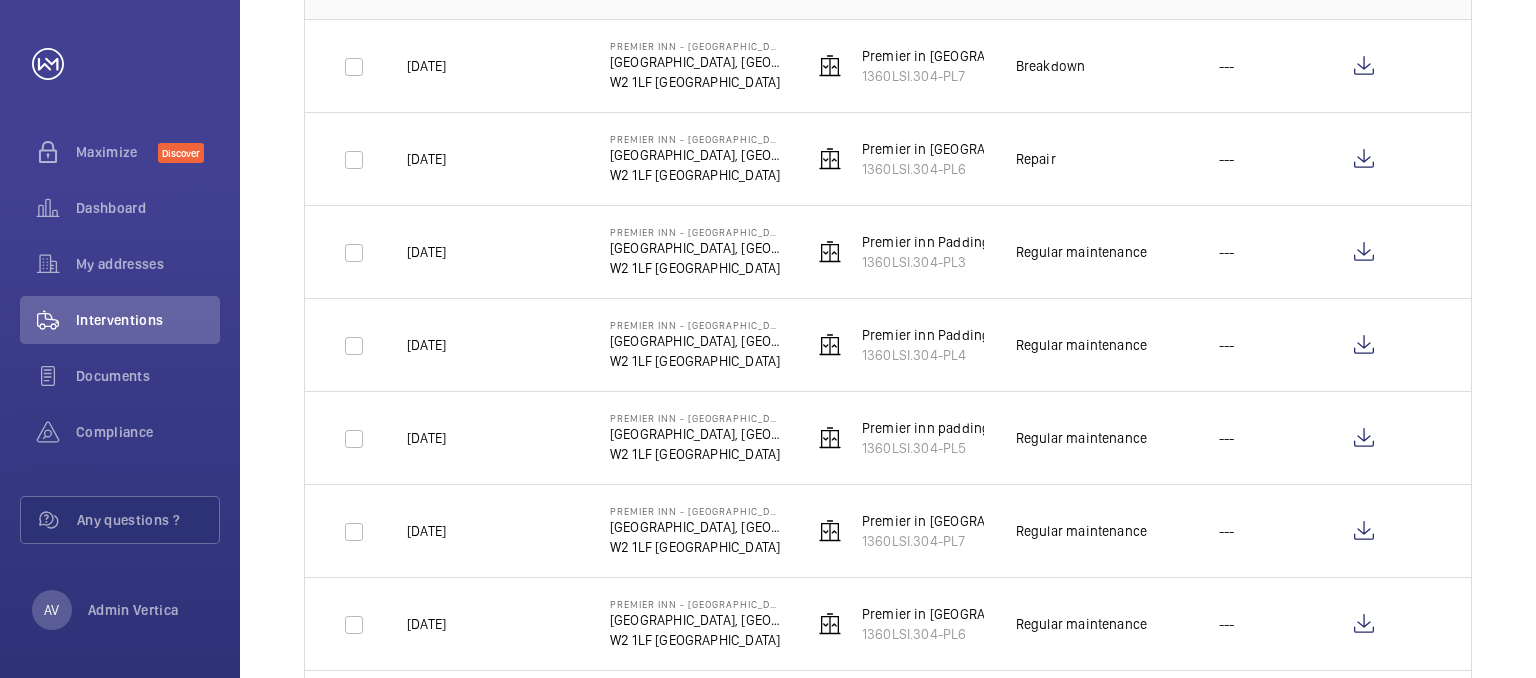 scroll, scrollTop: 400, scrollLeft: 0, axis: vertical 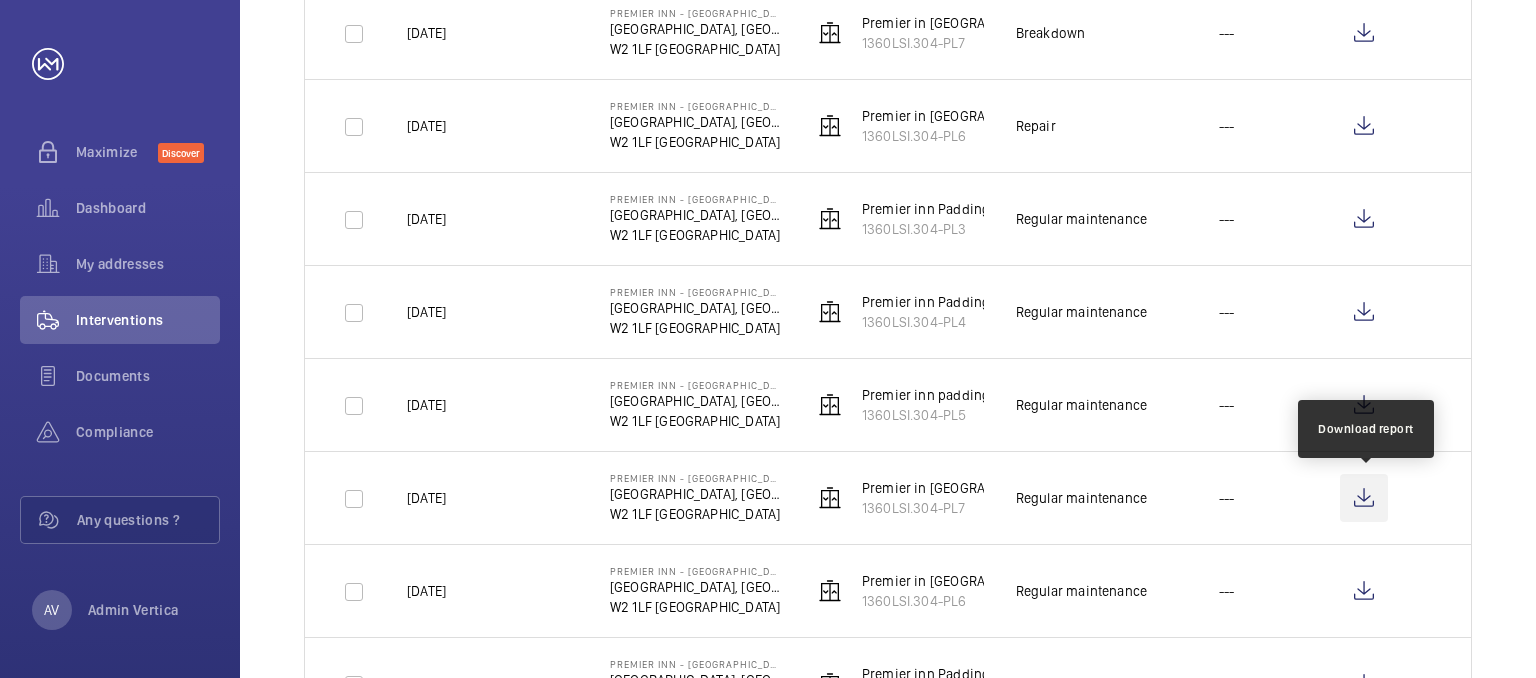 click 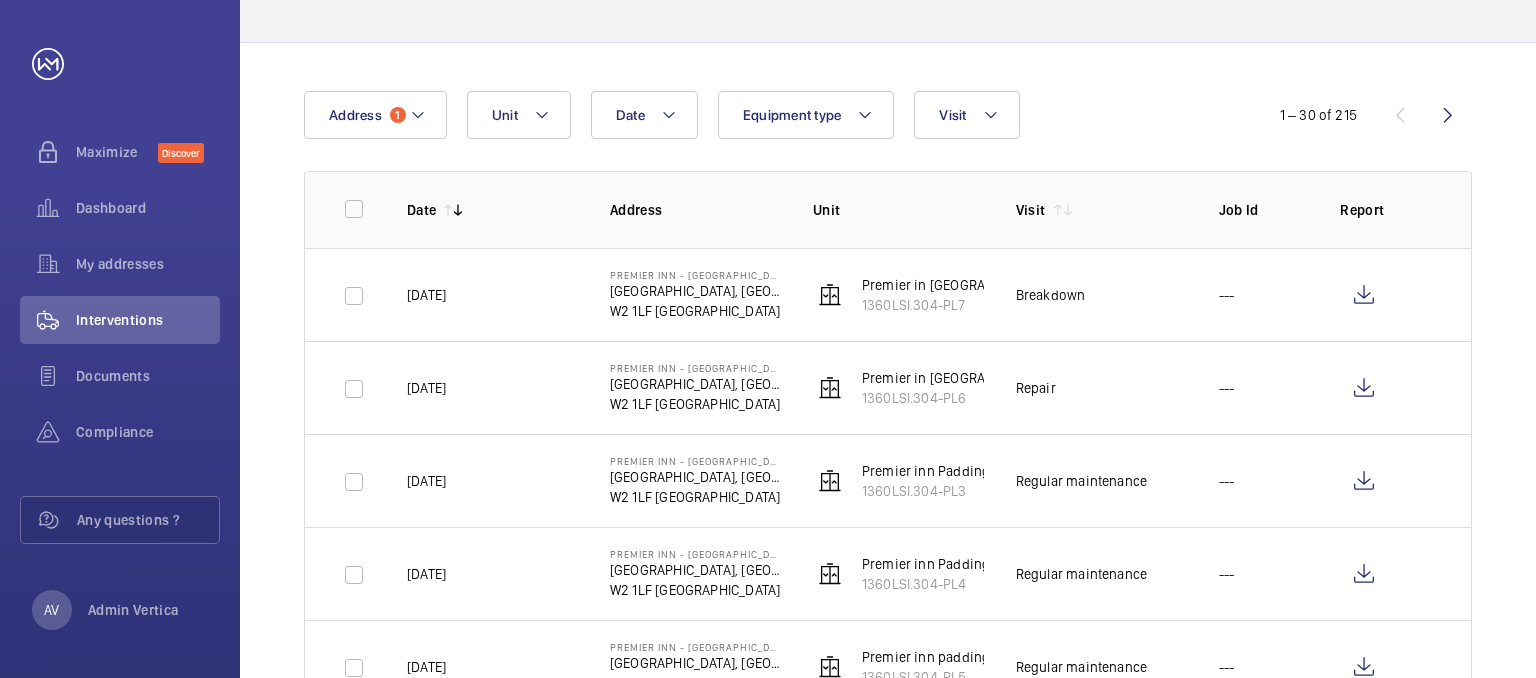 scroll, scrollTop: 0, scrollLeft: 0, axis: both 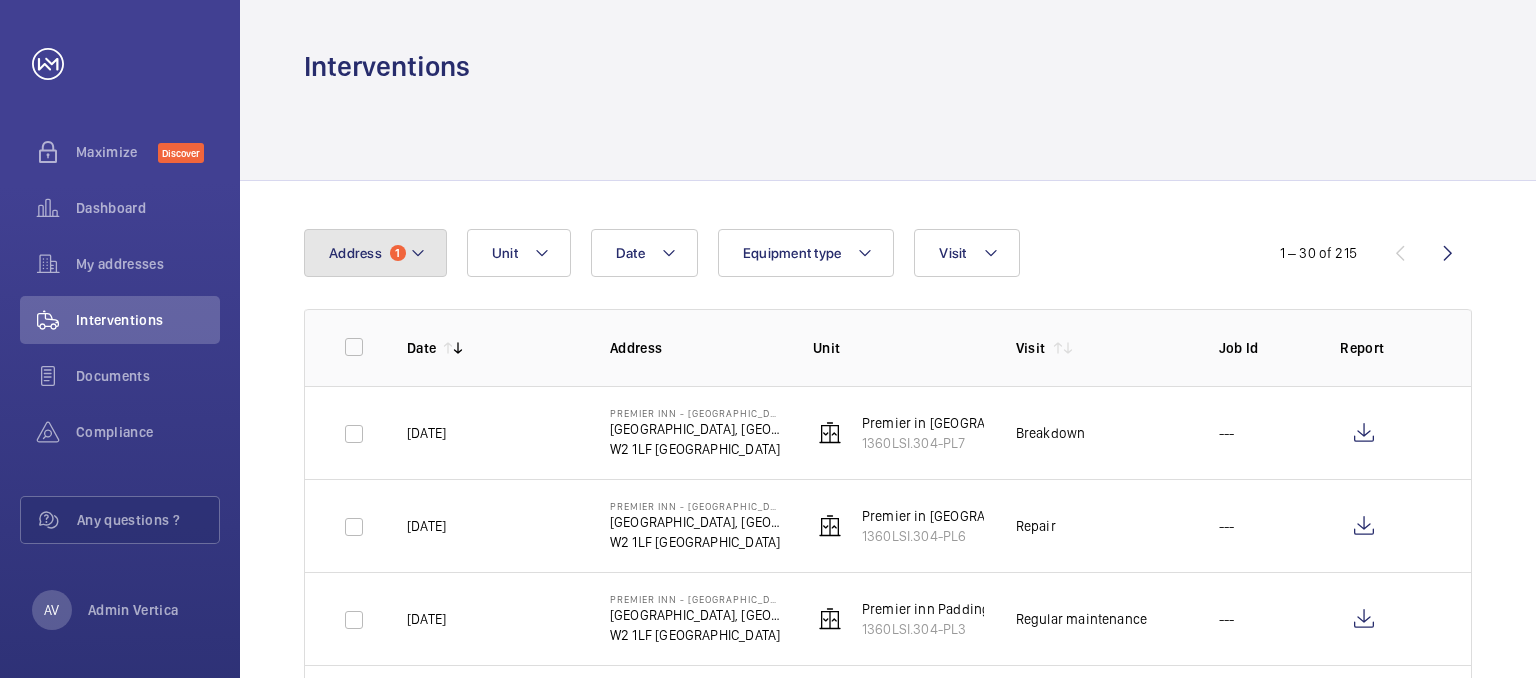 click on "Address 1" 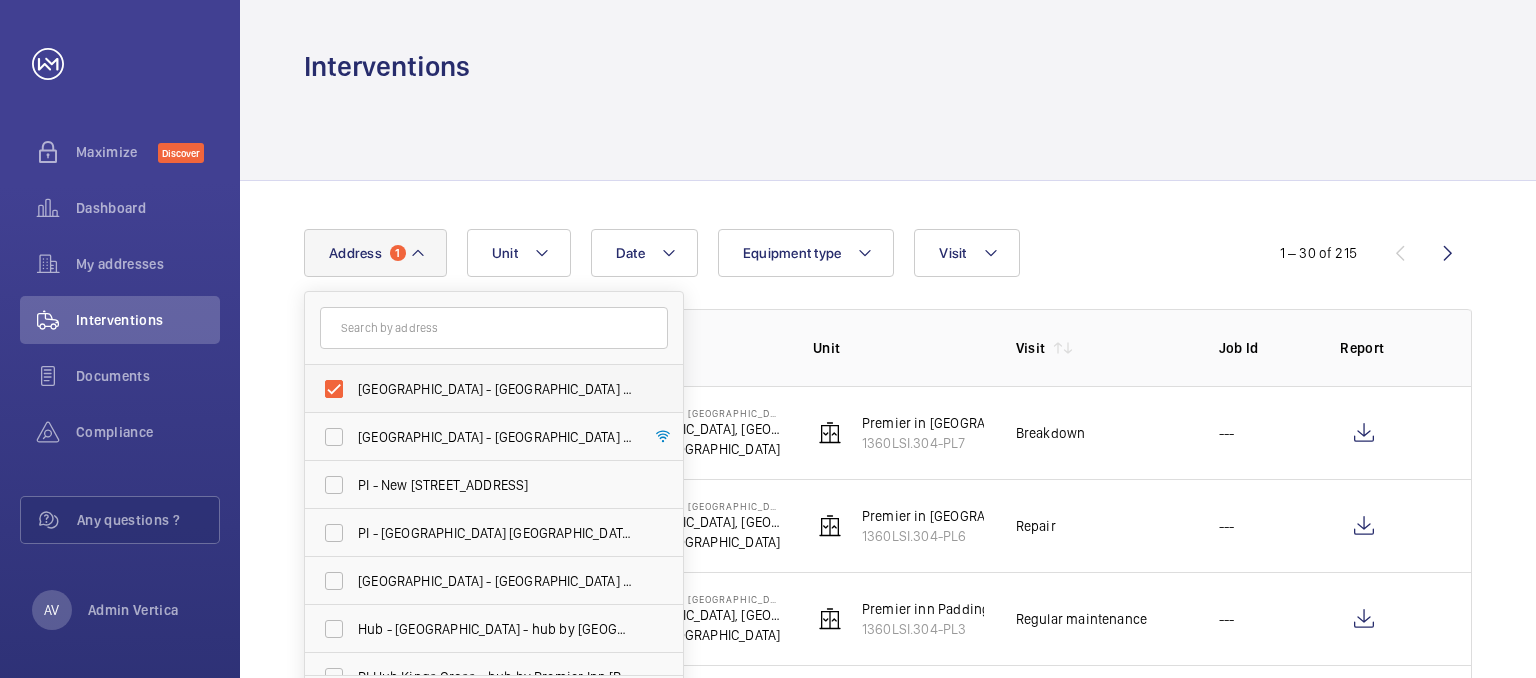 drag, startPoint x: 326, startPoint y: 395, endPoint x: 348, endPoint y: 388, distance: 23.086792 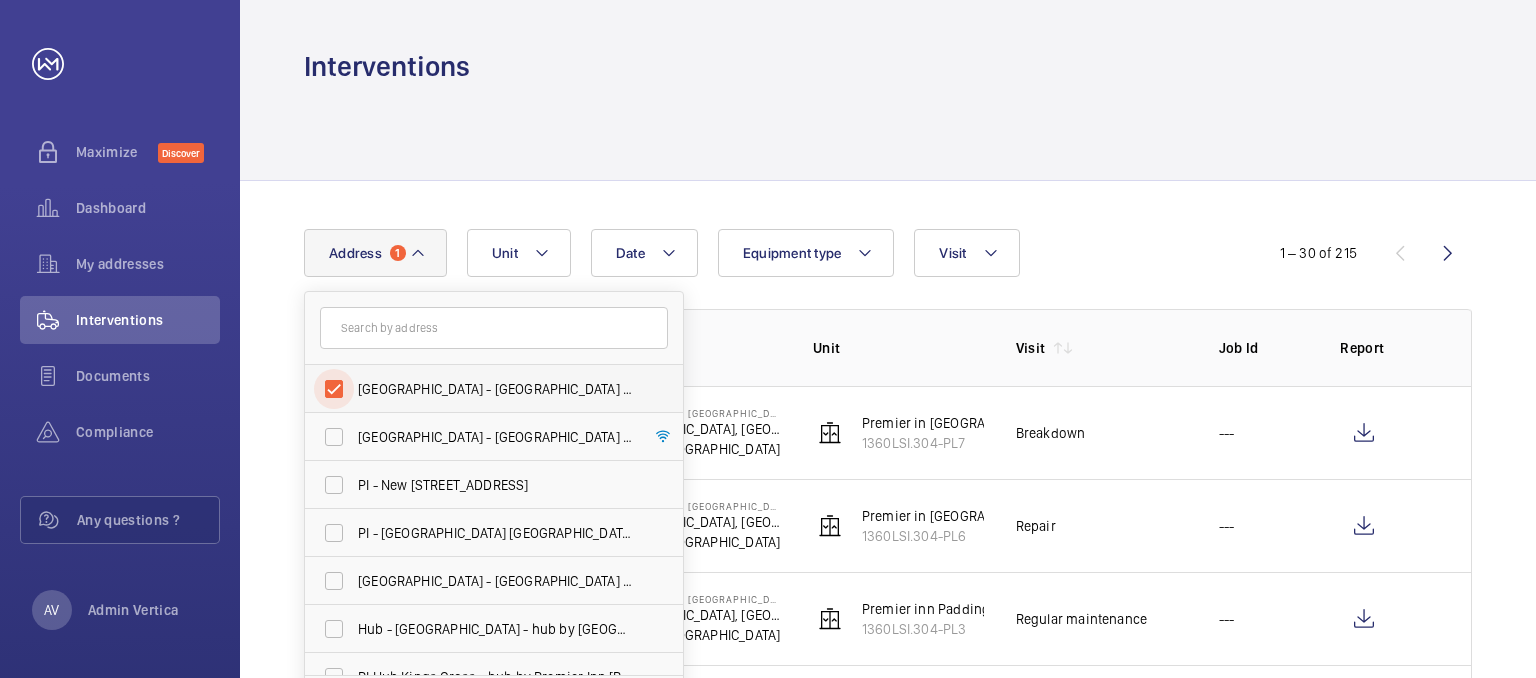click on "[GEOGRAPHIC_DATA] - [GEOGRAPHIC_DATA] - [STREET_ADDRESS]" at bounding box center (334, 389) 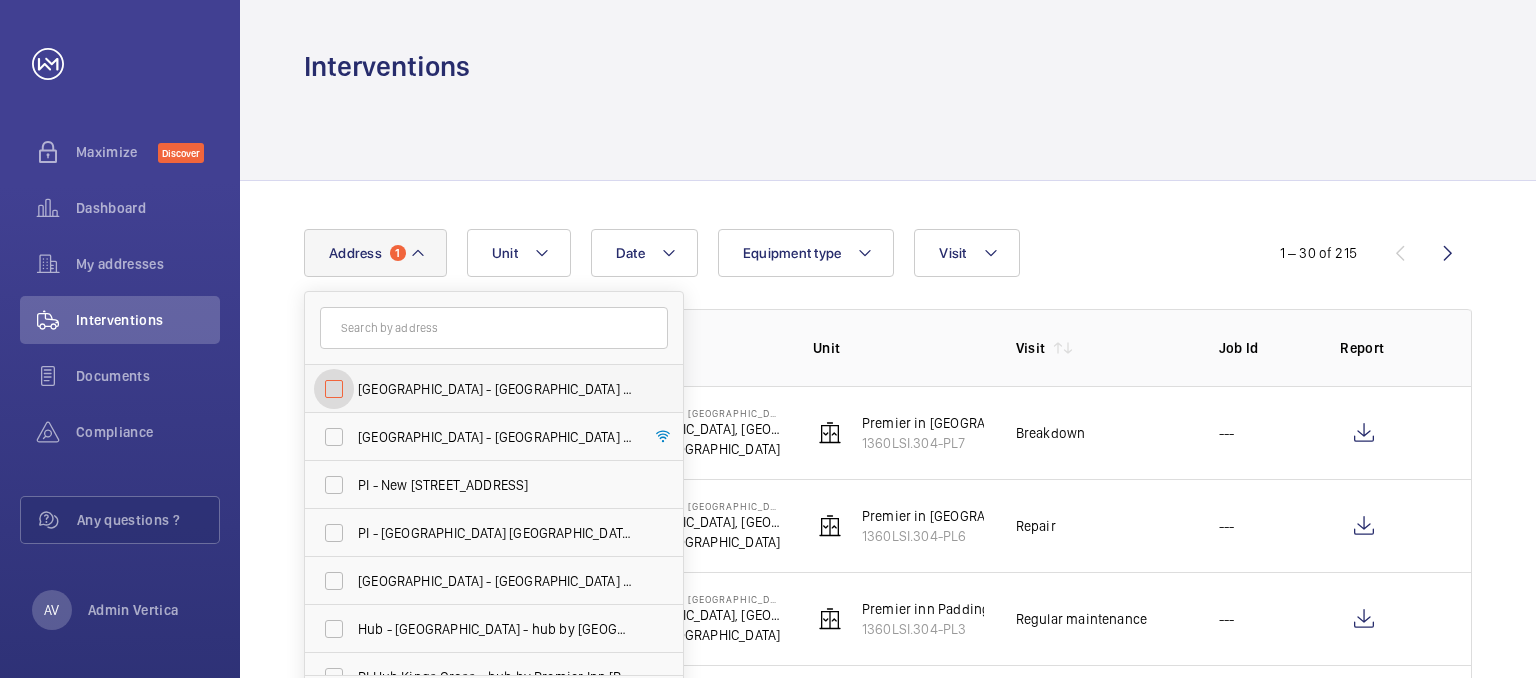 checkbox on "false" 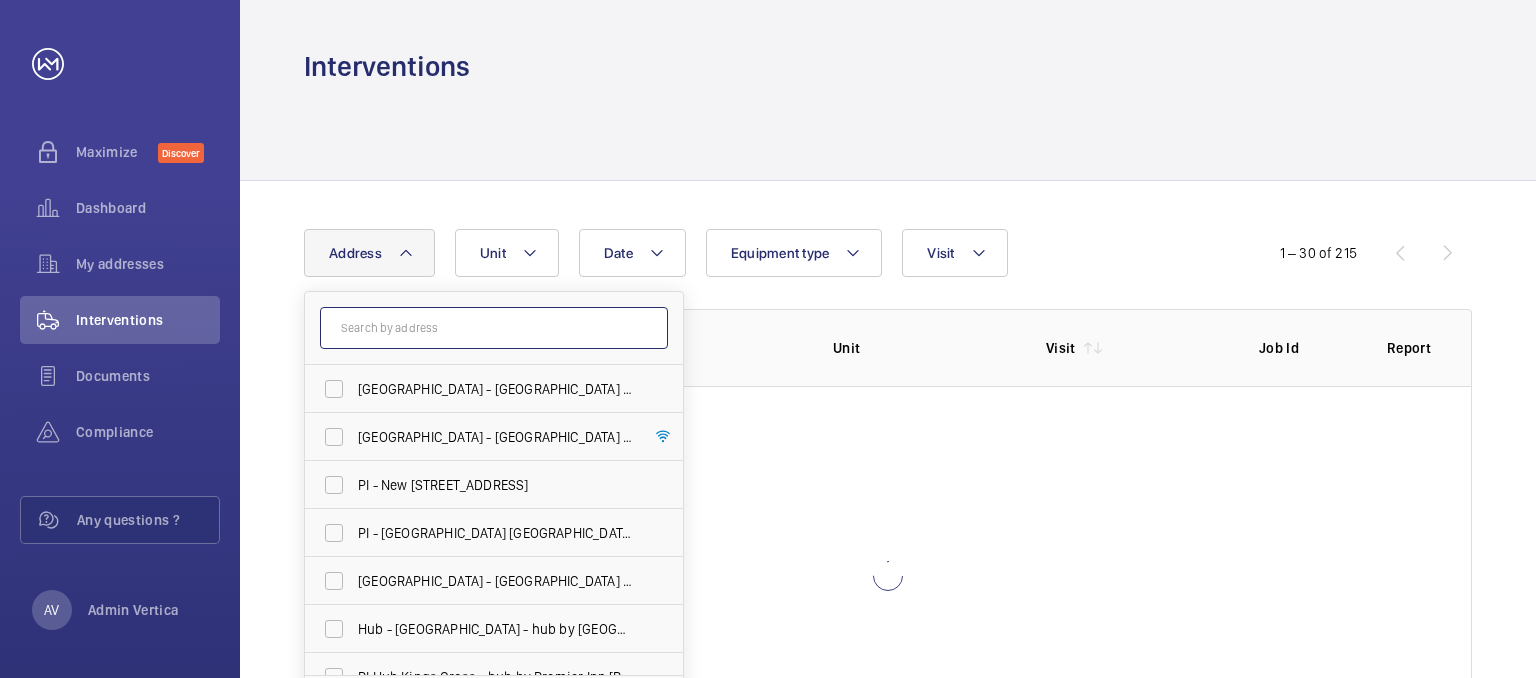 click 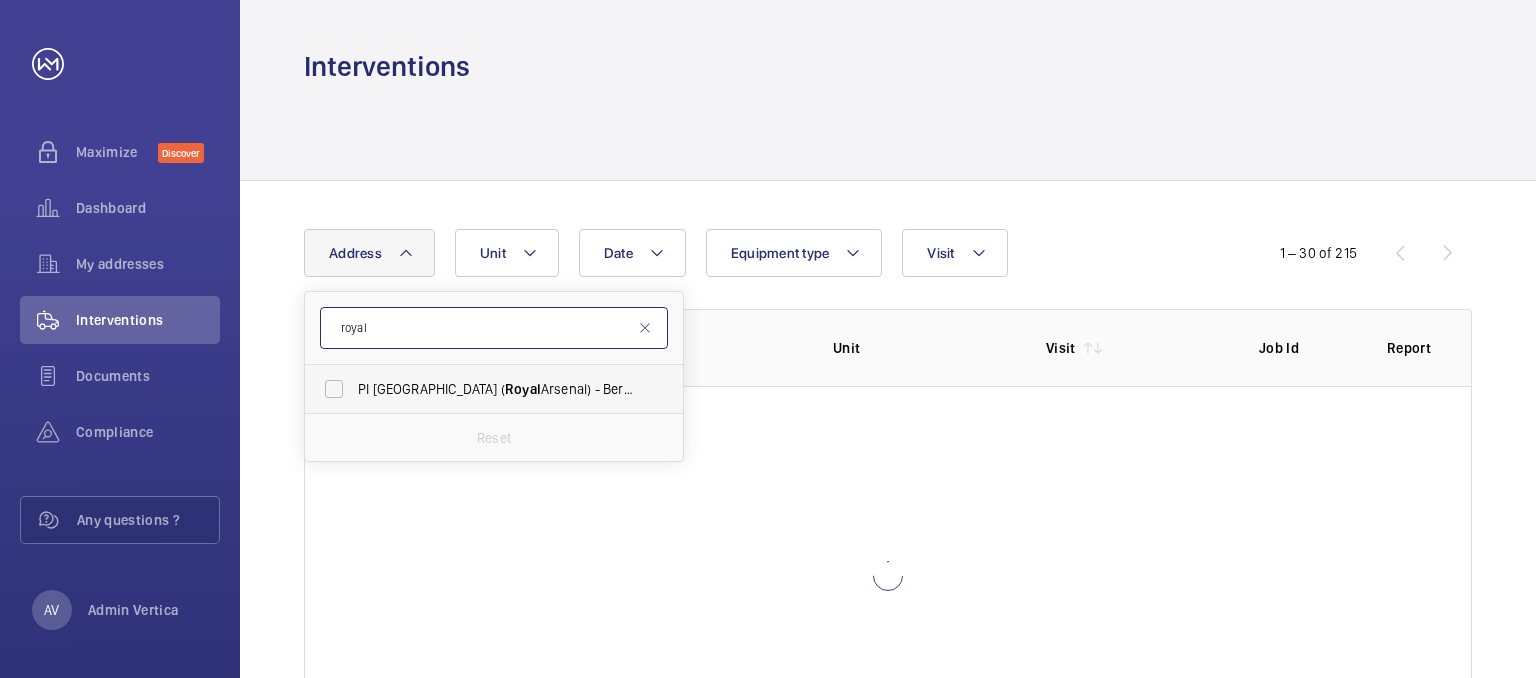 type on "royal" 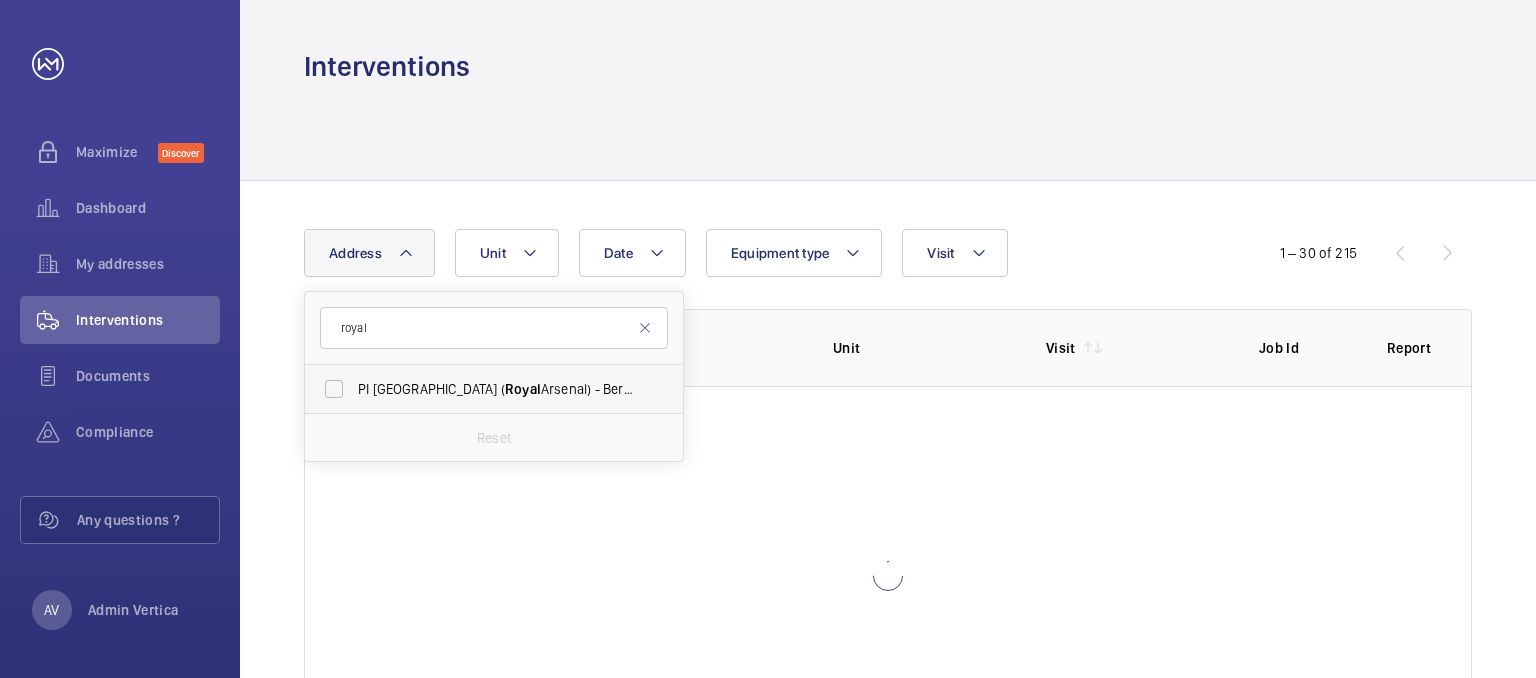 click on "PI London Woolwich ( [GEOGRAPHIC_DATA]) - [GEOGRAPHIC_DATA], [GEOGRAPHIC_DATA] SE18 6BF" at bounding box center (495, 389) 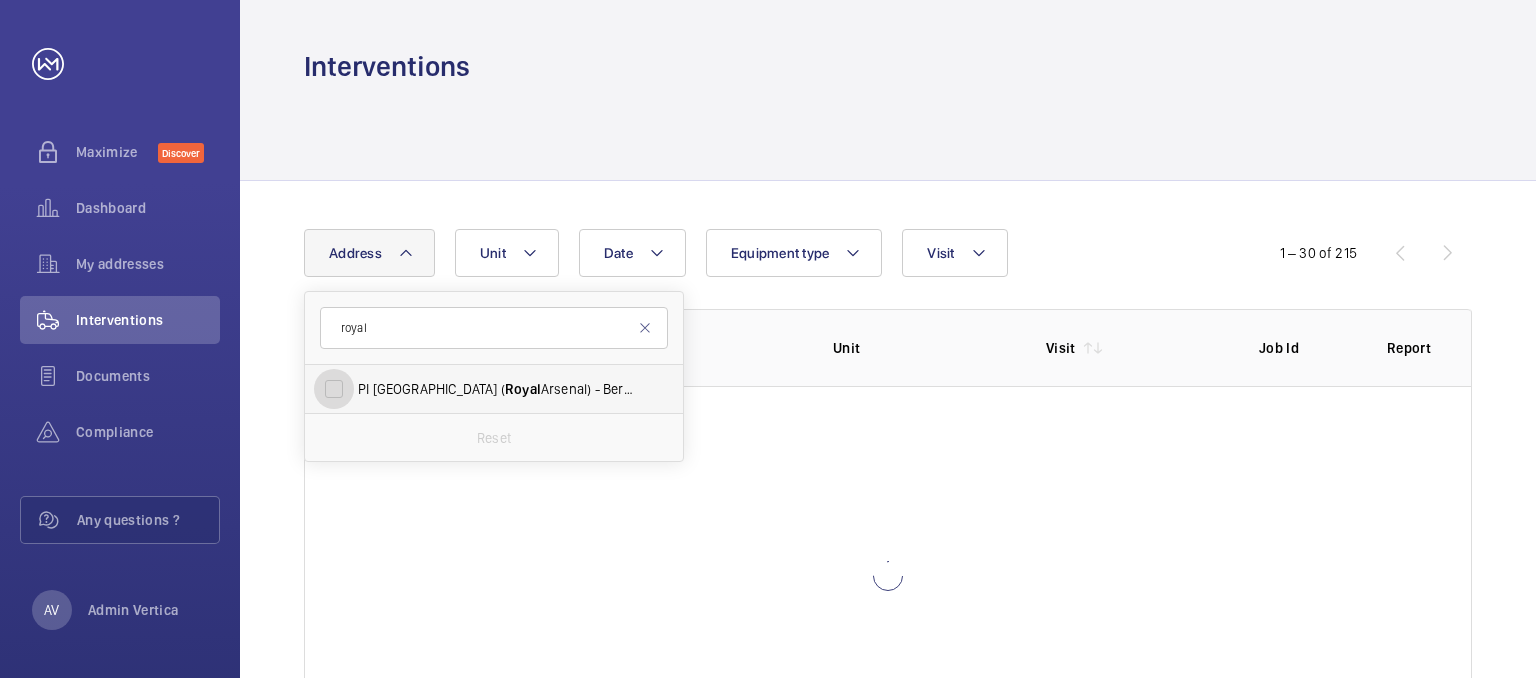 click on "PI London Woolwich ( [GEOGRAPHIC_DATA]) - [GEOGRAPHIC_DATA], [GEOGRAPHIC_DATA] SE18 6BF" at bounding box center (334, 389) 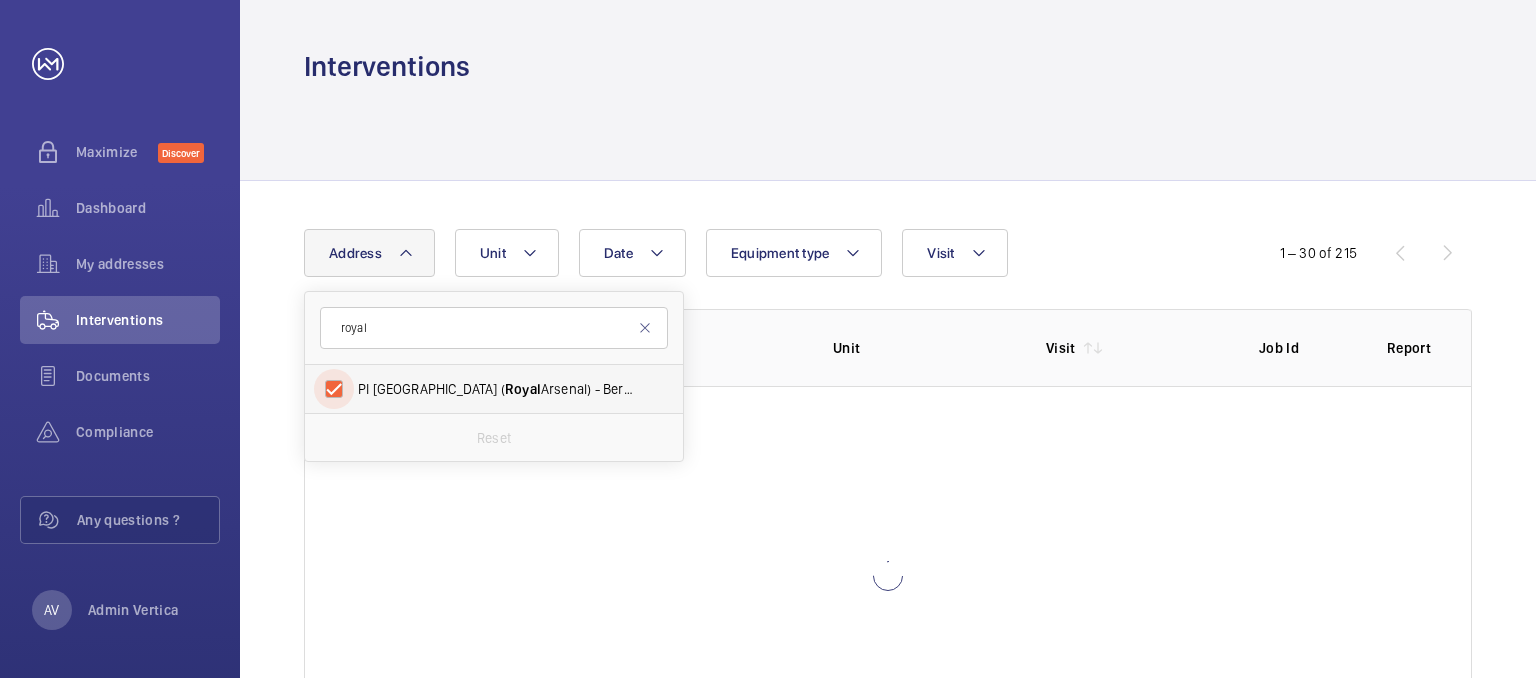 checkbox on "true" 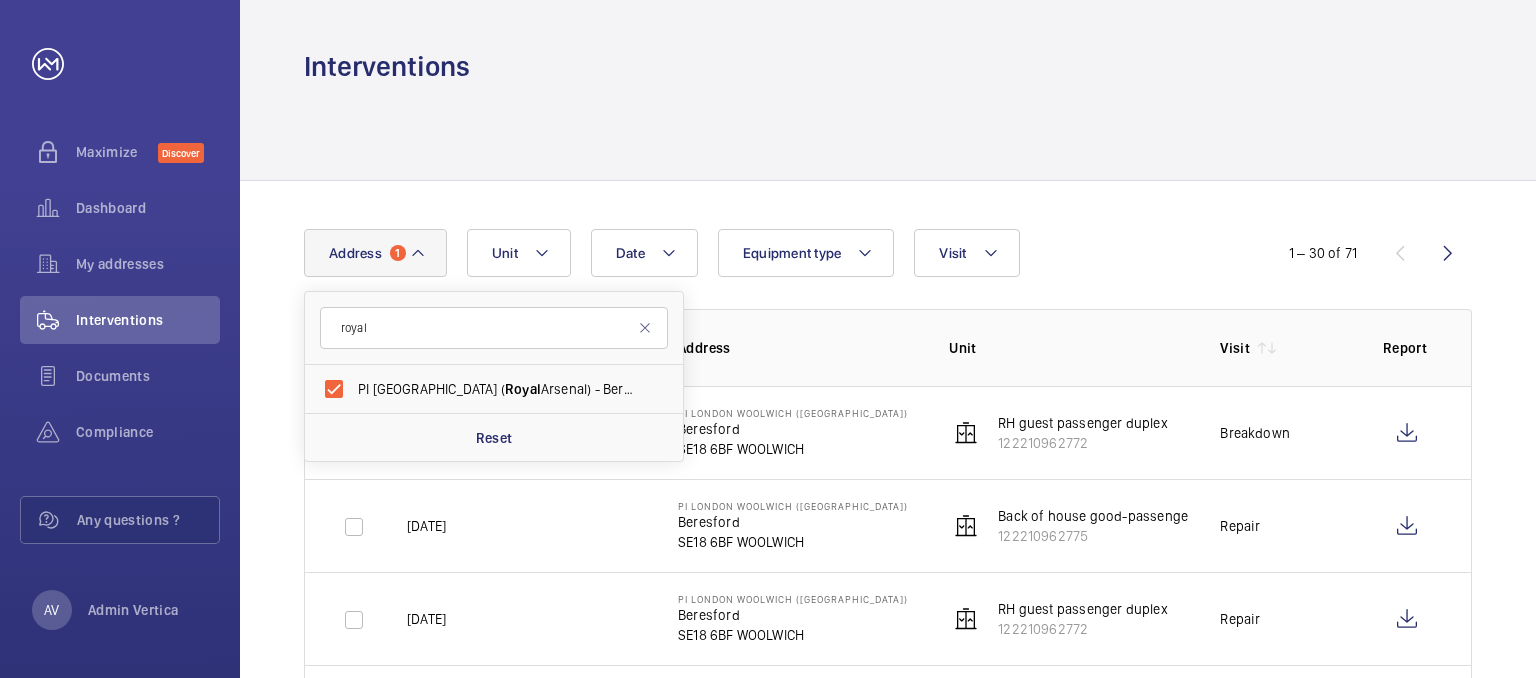 click 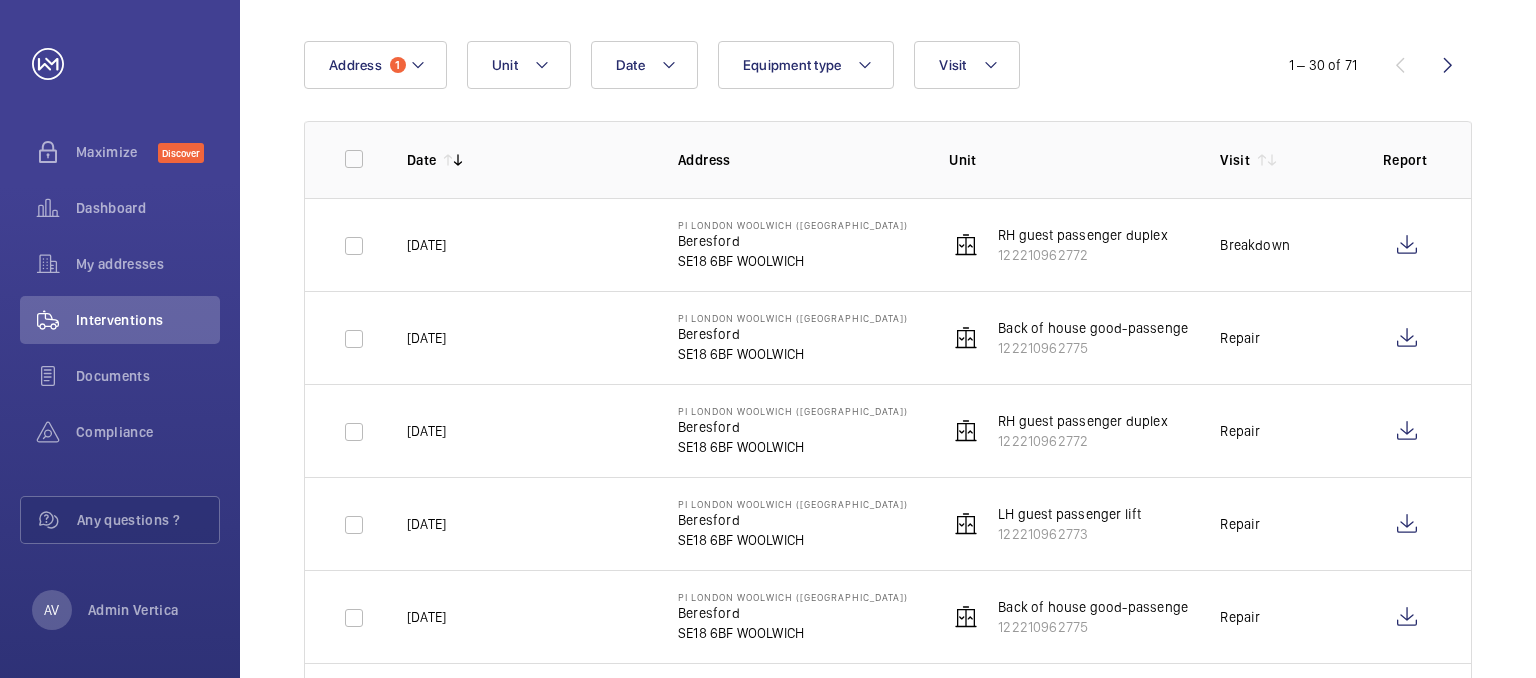 scroll, scrollTop: 200, scrollLeft: 0, axis: vertical 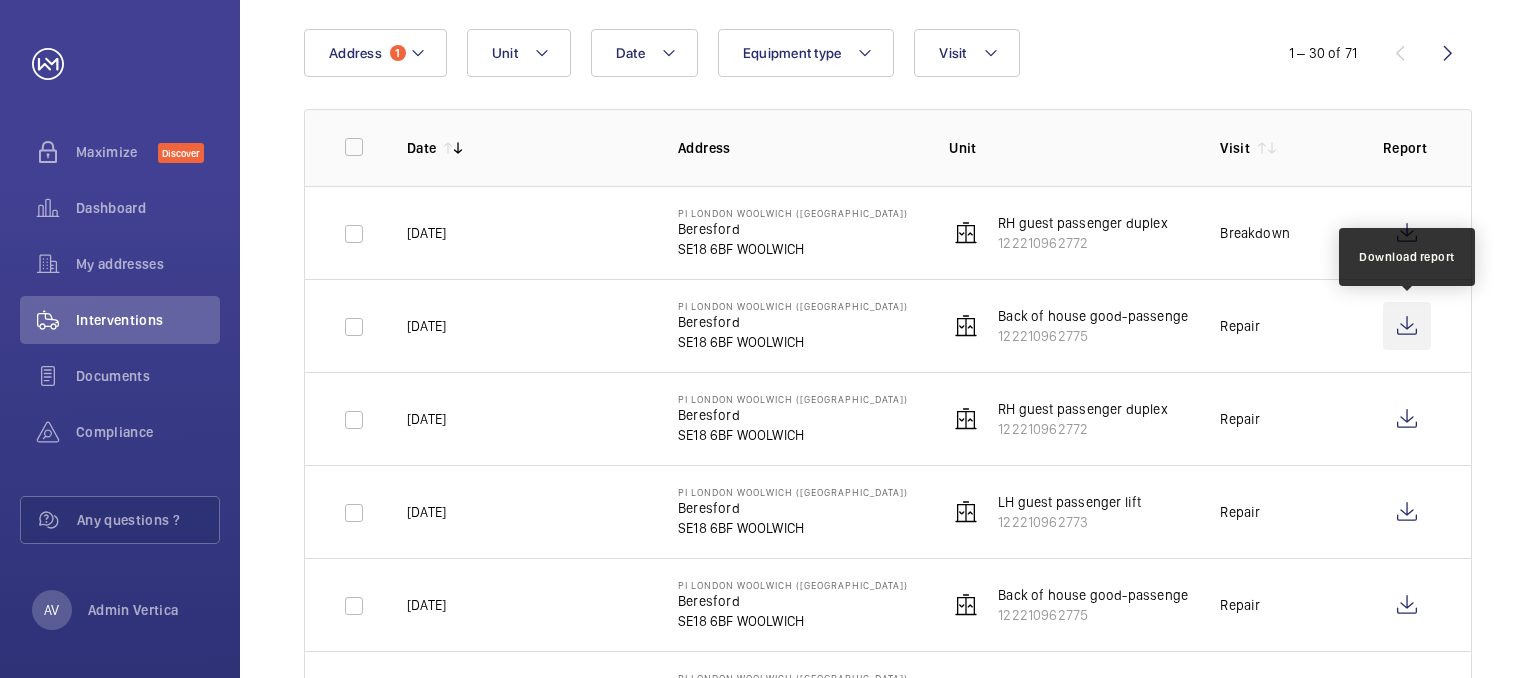 click 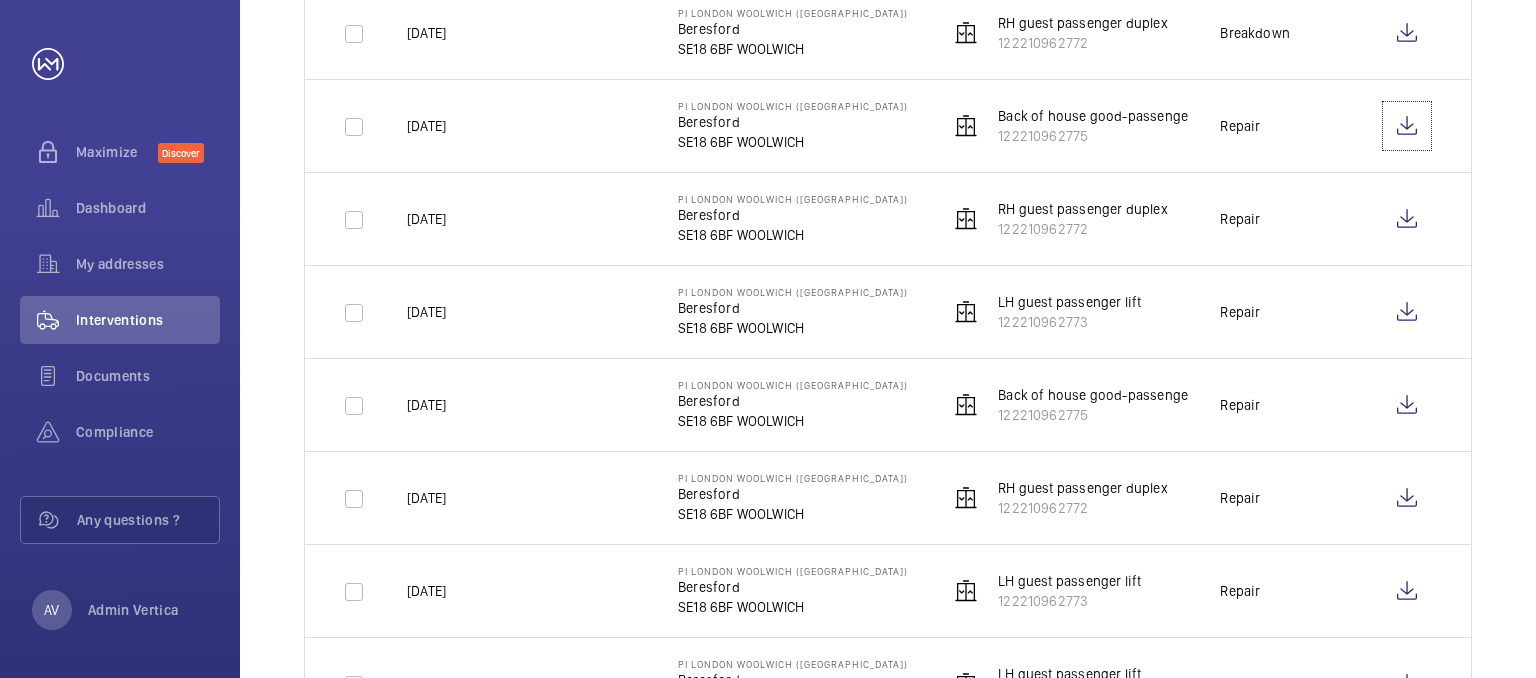 scroll, scrollTop: 500, scrollLeft: 0, axis: vertical 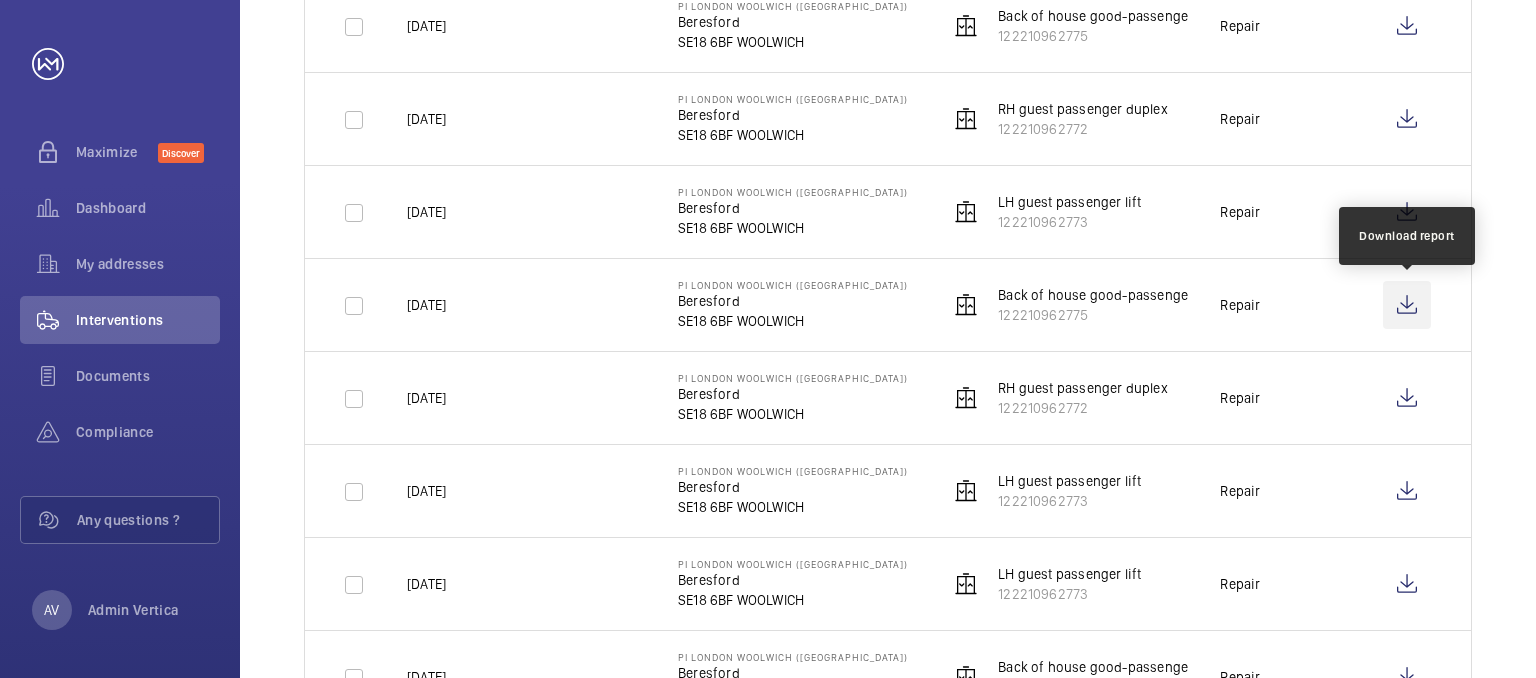 click 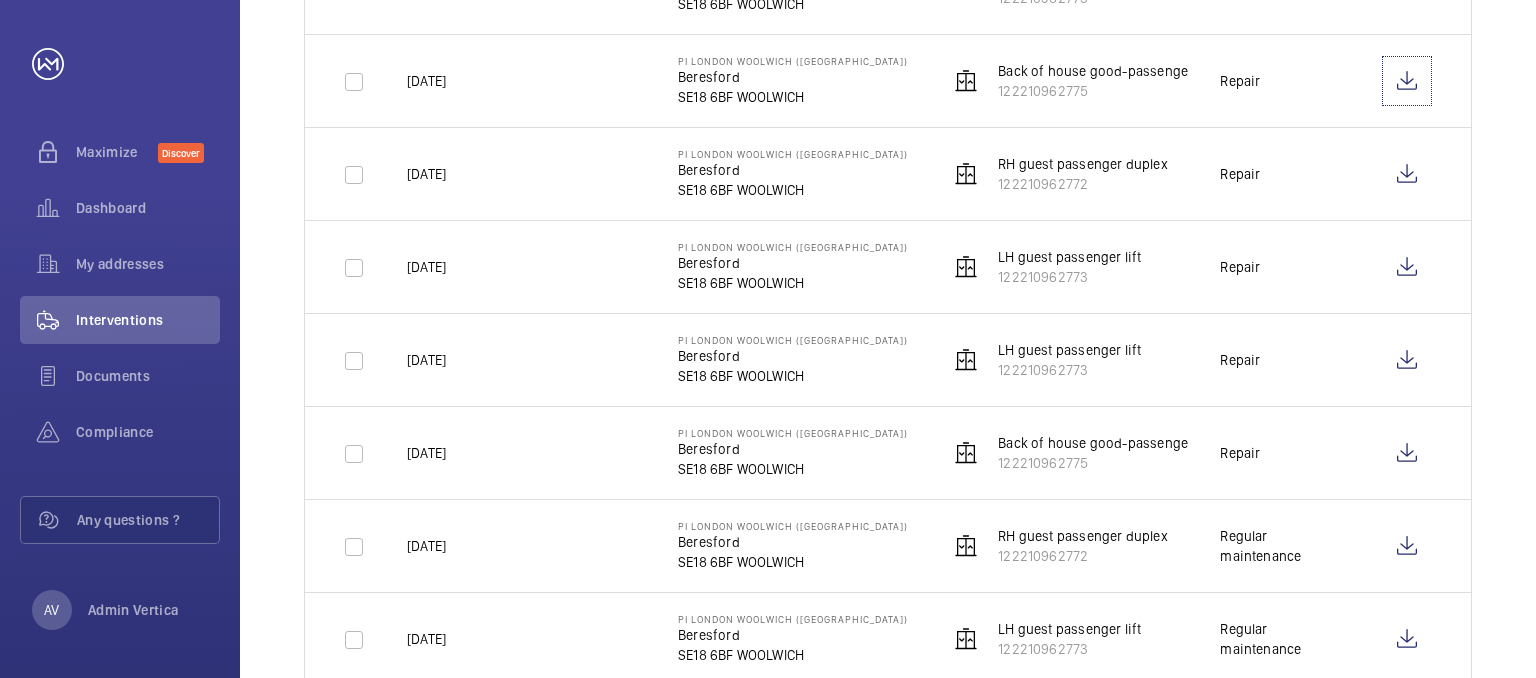 scroll, scrollTop: 800, scrollLeft: 0, axis: vertical 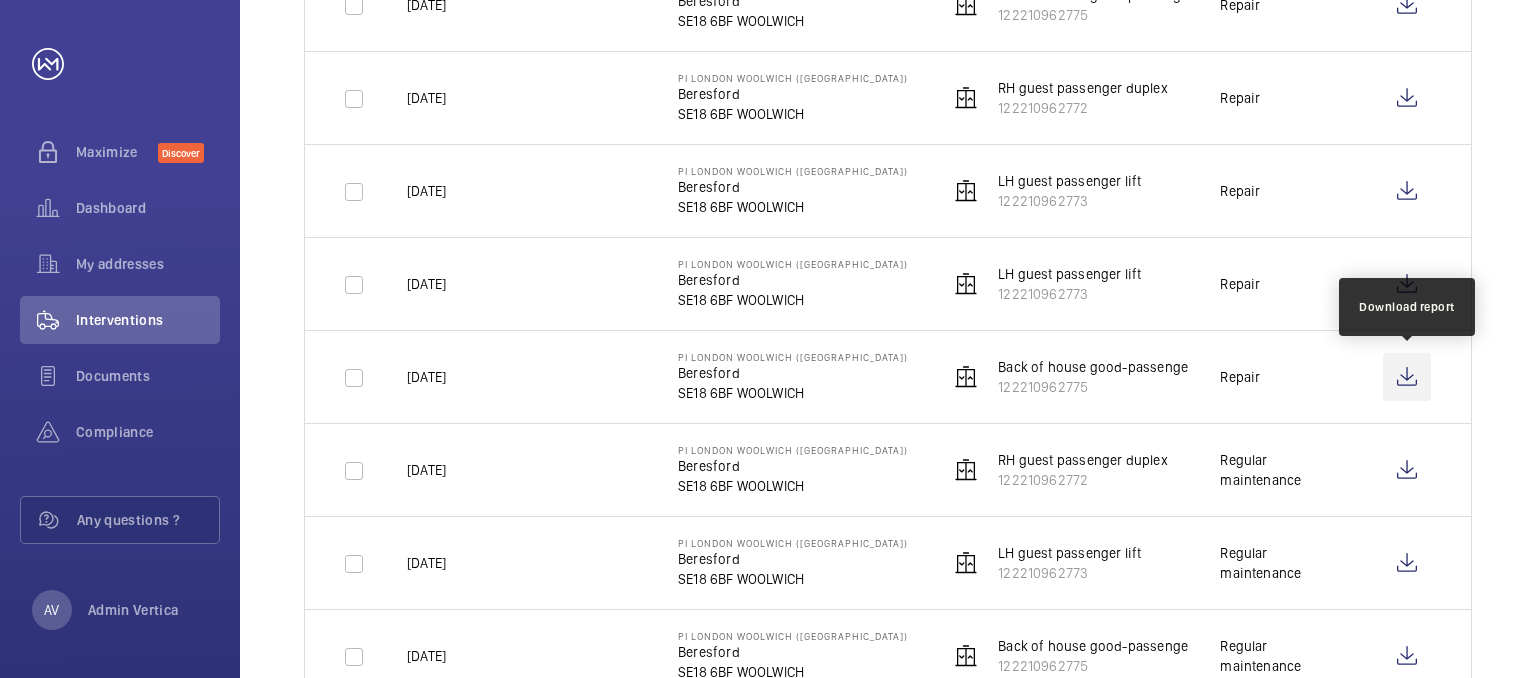 click 